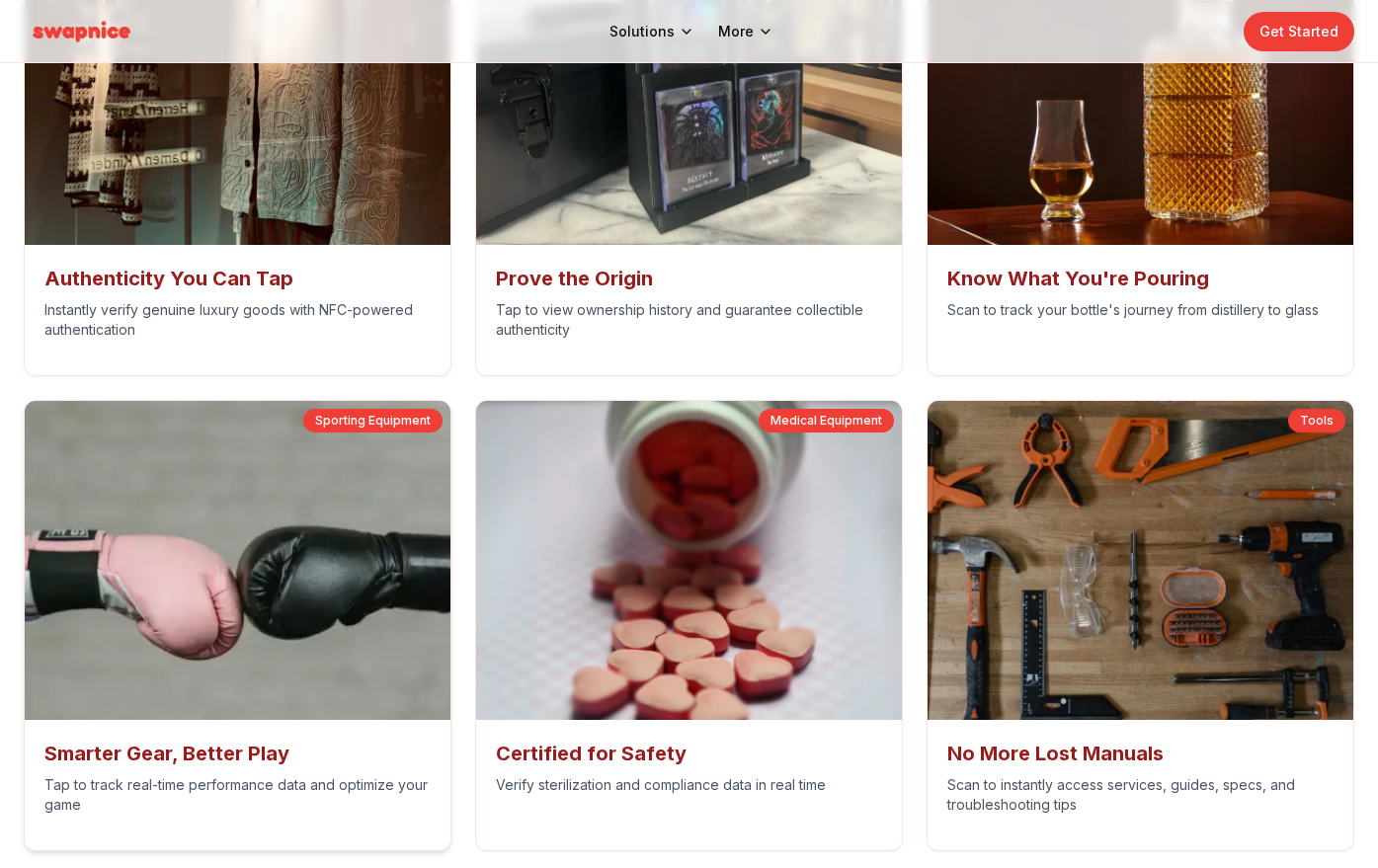 scroll, scrollTop: 7972, scrollLeft: 0, axis: vertical 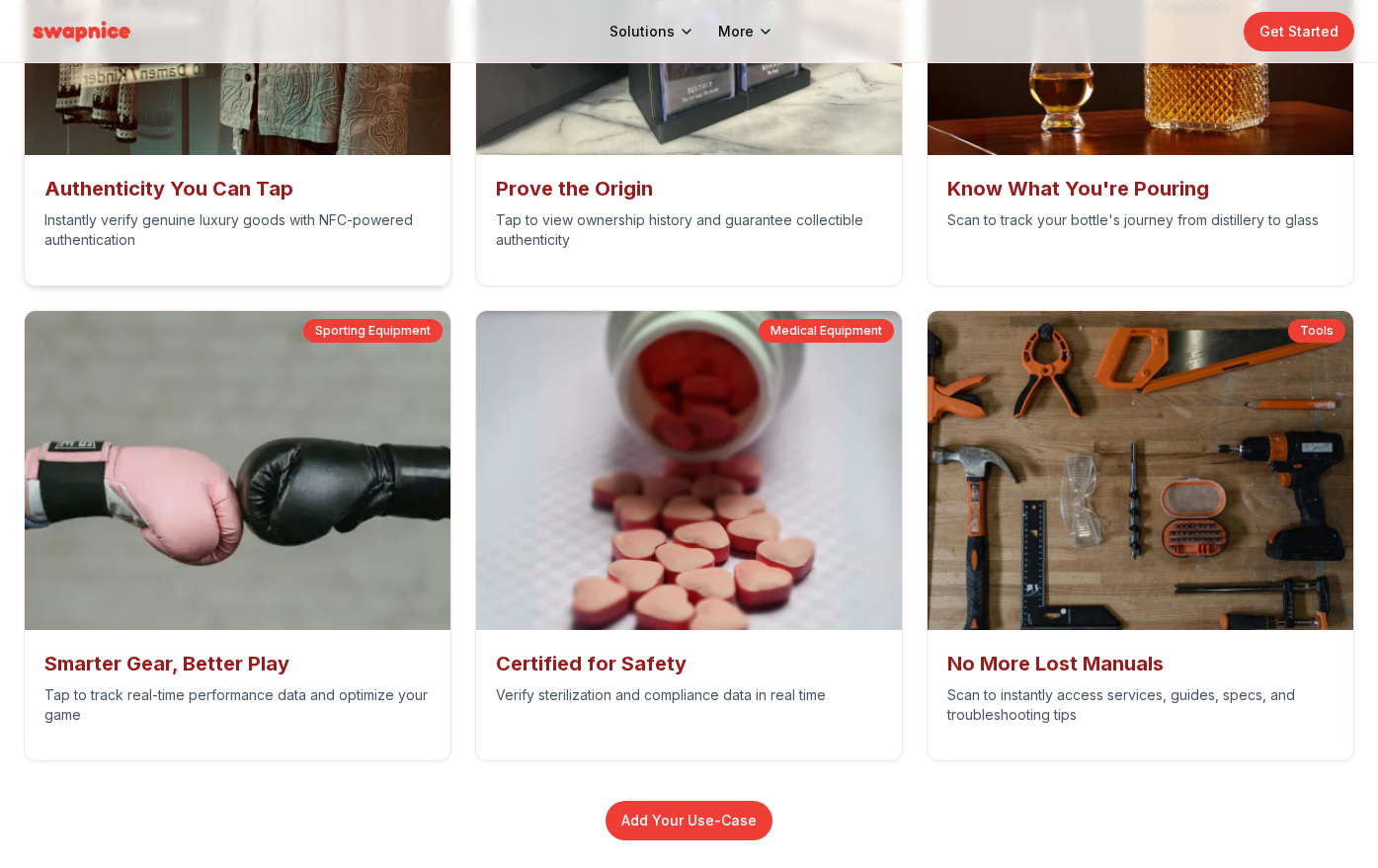 click at bounding box center (237, -5) 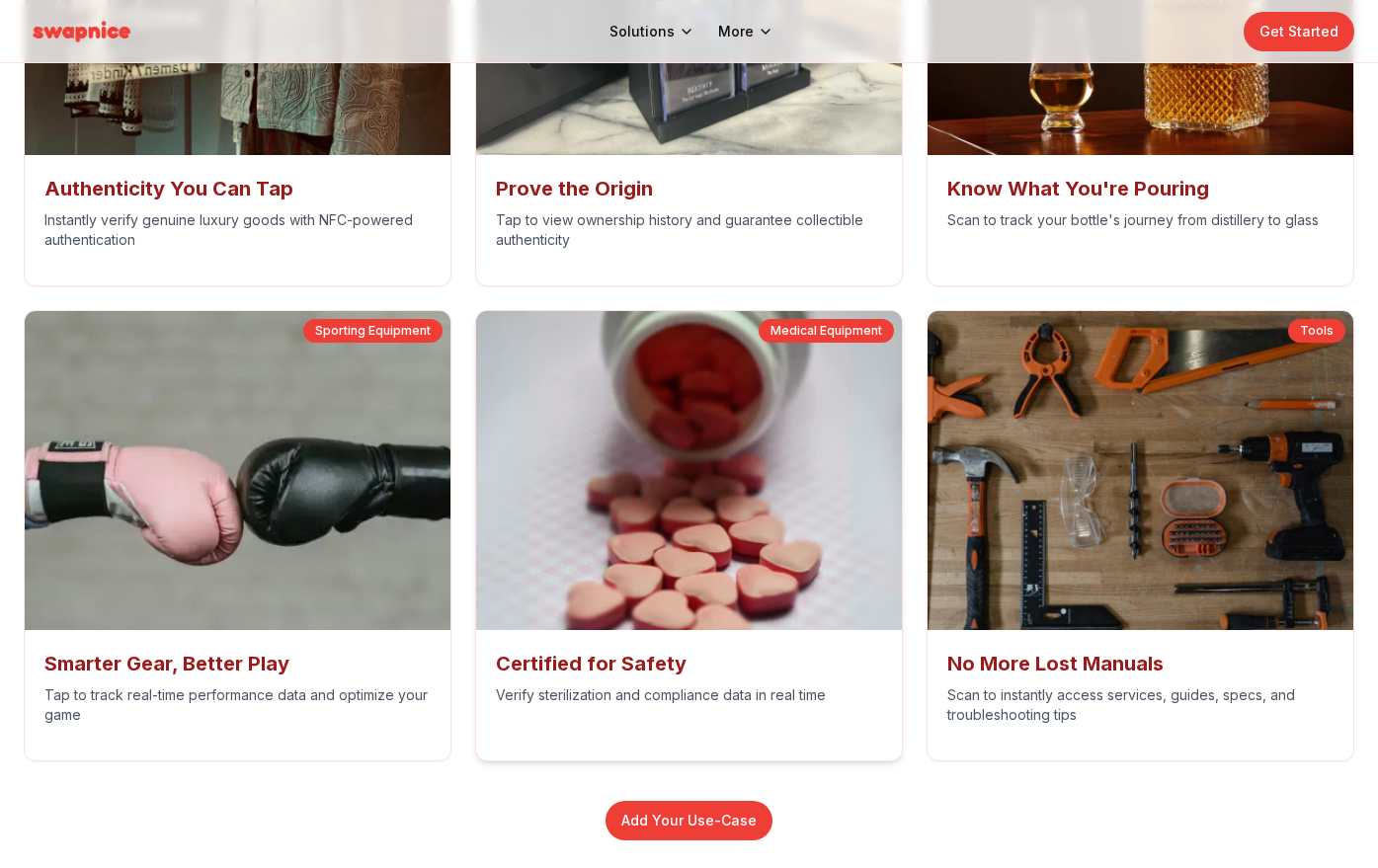 scroll, scrollTop: 7774, scrollLeft: 0, axis: vertical 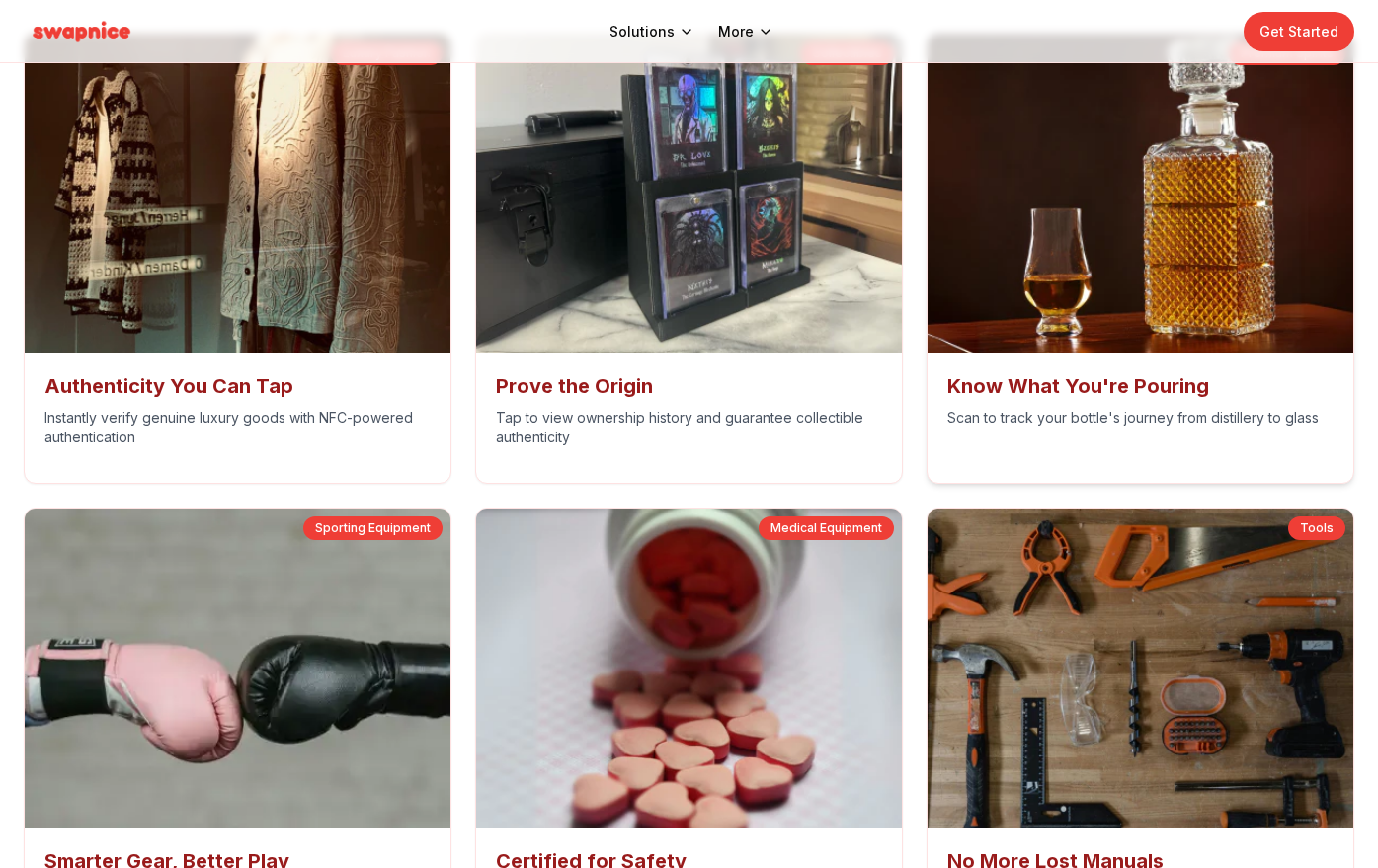 click at bounding box center [1140, 193] 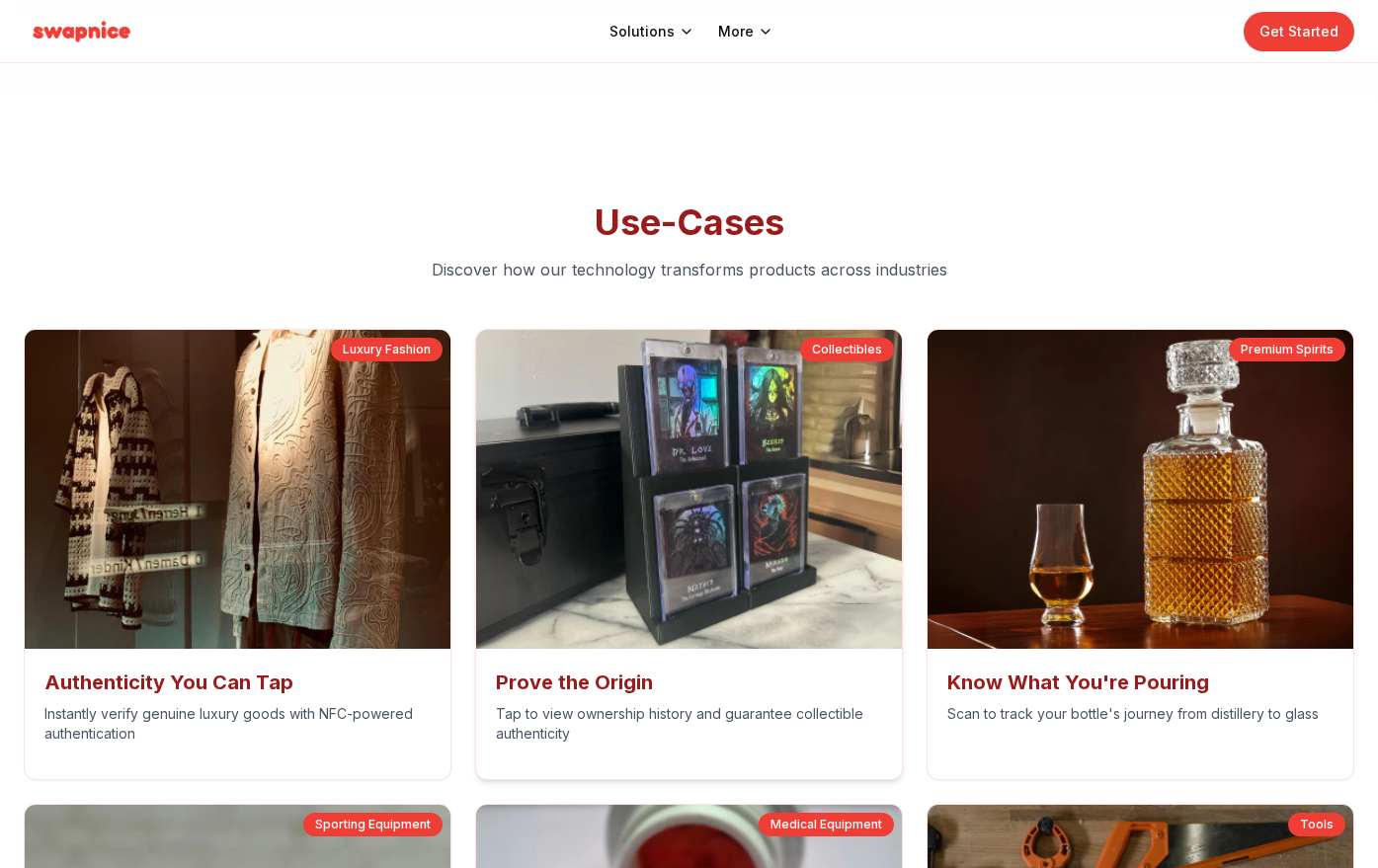 scroll, scrollTop: 7379, scrollLeft: 0, axis: vertical 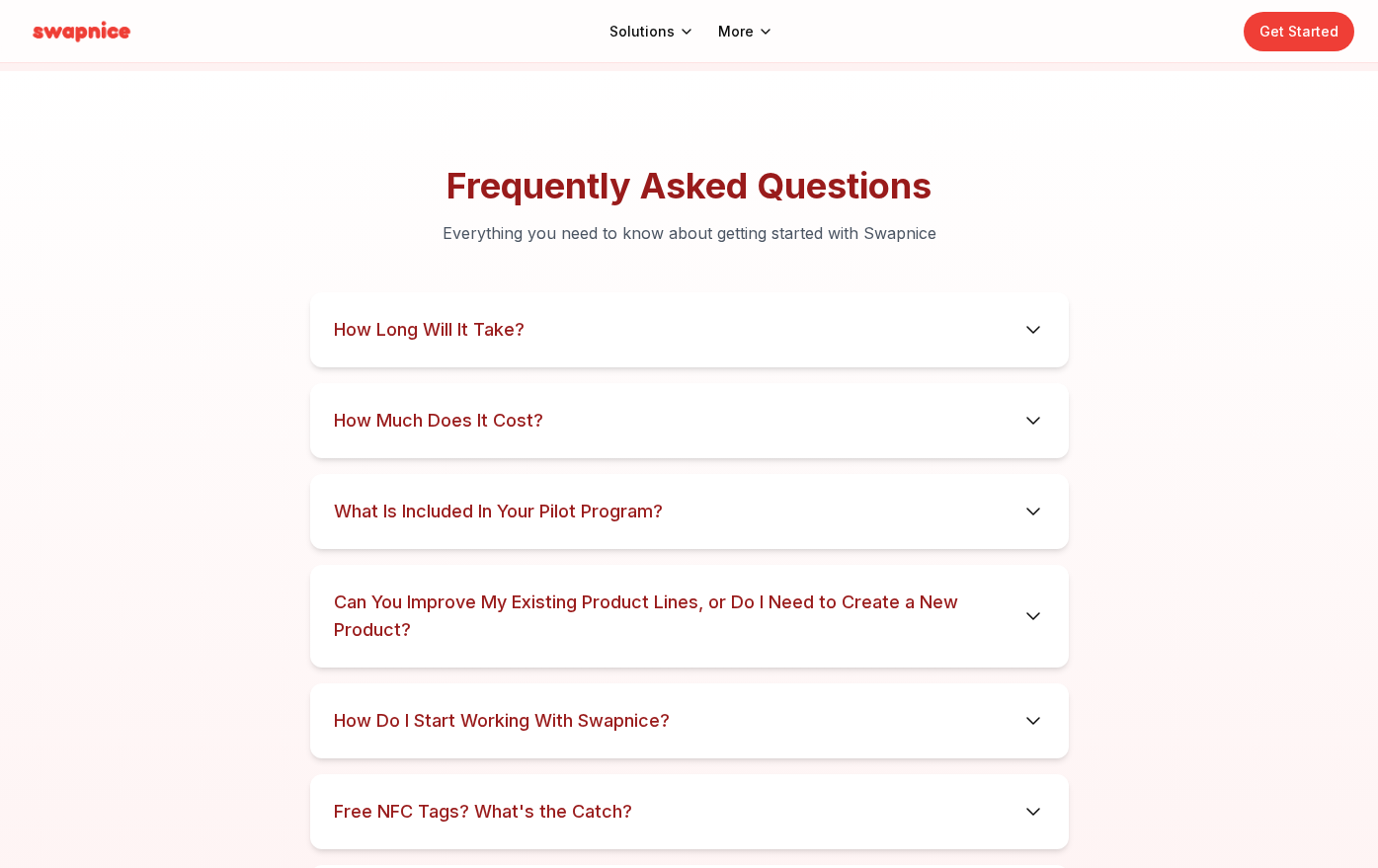 click on "How Long Will It Take? Each partnership is unique, but we expect the turnaround for product launch to be 2-6 weeks. How Much Does It Cost? For a limited time only, we're offering a free pilot program of 50 NFC tags for your brand; we want to prove the value of Swapnice to you first-hand. What Is Included In Your Pilot Program? Swapnice provides 50 Free NFC tags for you to test on your own products, risk-free. We'll ship you the tags, you install them on your products, and launch your innovative product line. Can You Improve My Existing Product Lines, or Do I Need to Create a New Product? Either one! The beauty of our NFC tags is that you can retrofit any of your existing product lines and re-introduce them to the market with more capabilities, or you can launch a brand new product line with digital capabilities in mind. How Do I Start Working With Swapnice? Getting started is extremely simple: Schedule a Free NFC Product Demo to see if we're a right fit Launch & optimize your innovative product line" at bounding box center (689, 616) 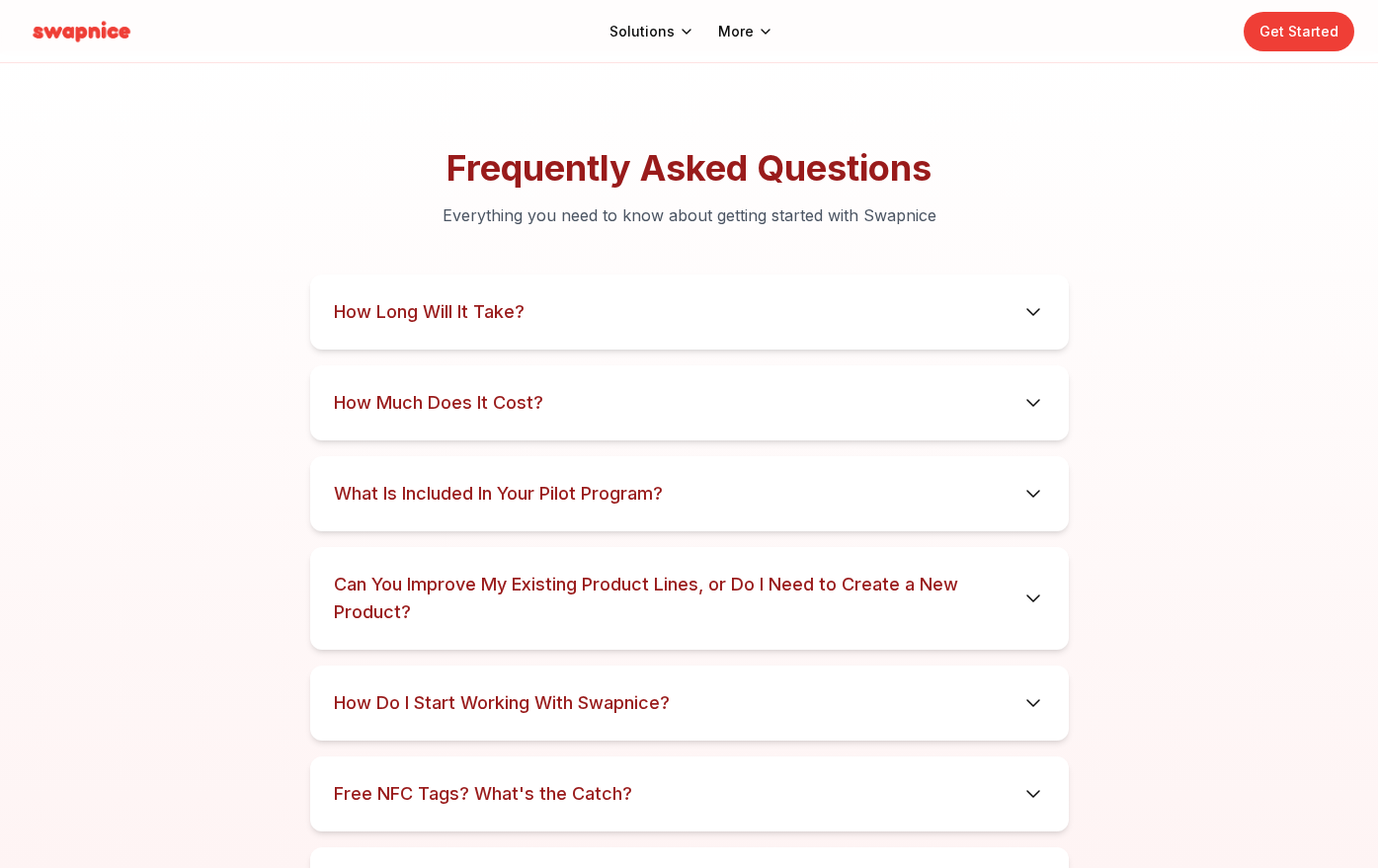 click on "How Long Will It Take? Each partnership is unique, but we expect the turnaround for product launch to be 2-6 weeks. How Much Does It Cost? For a limited time only, we're offering a free pilot program of 50 NFC tags for your brand; we want to prove the value of Swapnice to you first-hand. What Is Included In Your Pilot Program? Swapnice provides 50 Free NFC tags for you to test on your own products, risk-free. We'll ship you the tags, you install them on your products, and launch your innovative product line. Can You Improve My Existing Product Lines, or Do I Need to Create a New Product? Either one! The beauty of our NFC tags is that you can retrofit any of your existing product lines and re-introduce them to the market with more capabilities, or you can launch a brand new product line with digital capabilities in mind. How Do I Start Working With Swapnice? Getting started is extremely simple: Schedule a Free NFC Product Demo to see if we're a right fit Launch & optimize your innovative product line" at bounding box center (689, 598) 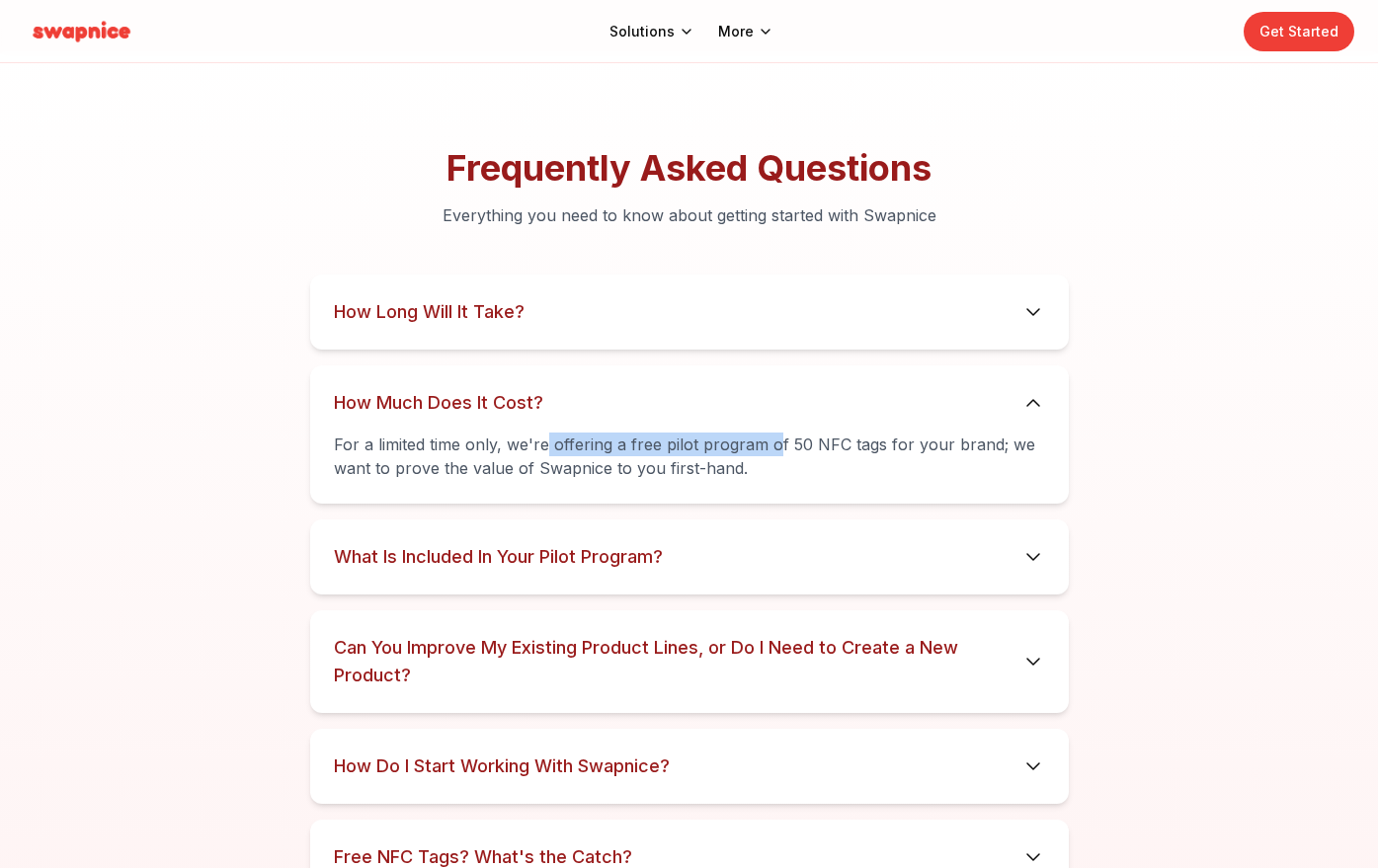 drag, startPoint x: 547, startPoint y: 431, endPoint x: 816, endPoint y: 449, distance: 269.60156 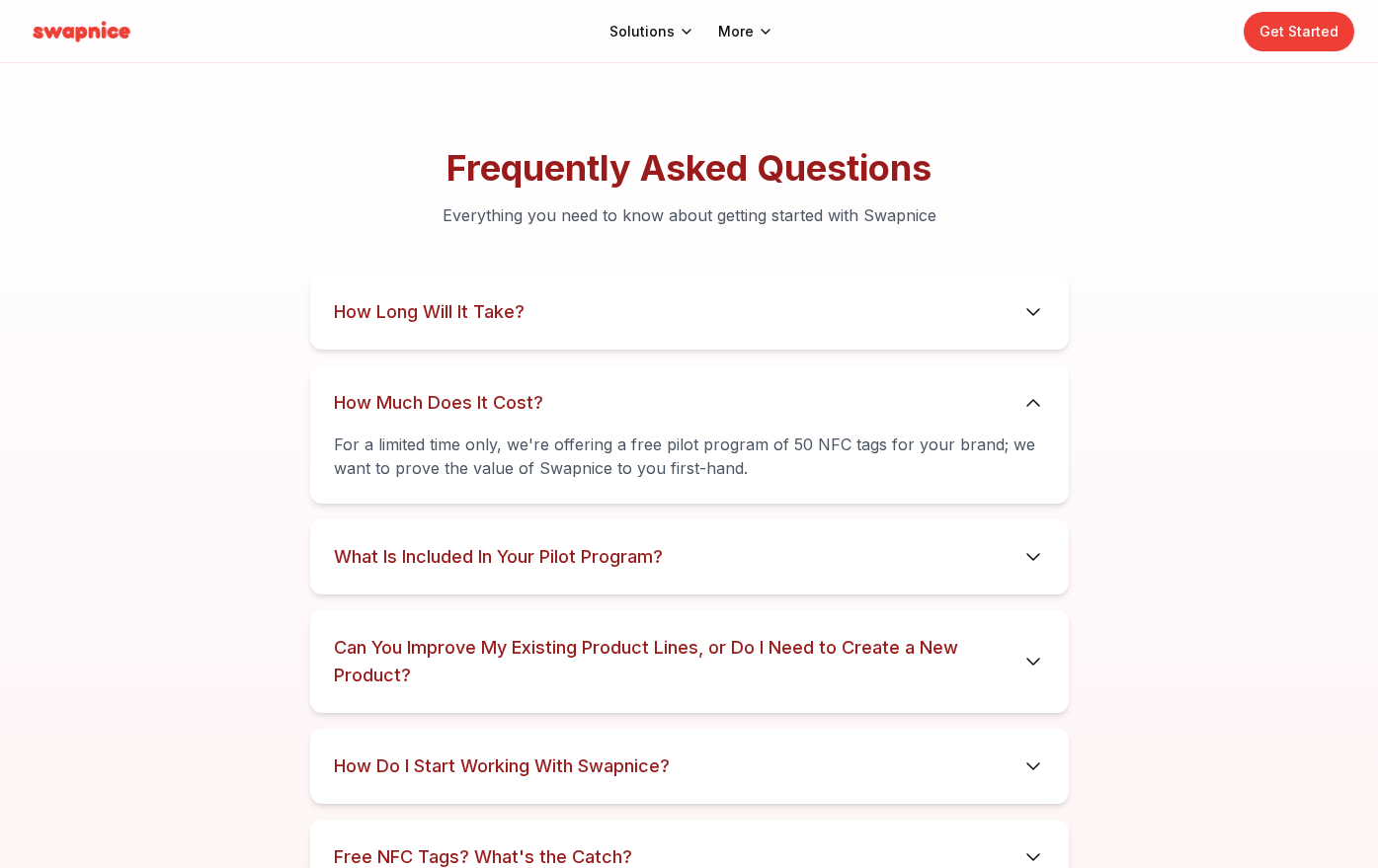 click on "For a limited time only, we're offering a free pilot program of 50 NFC tags for your brand; we want to prove the value of Swapnice to you first-hand." at bounding box center [689, 456] 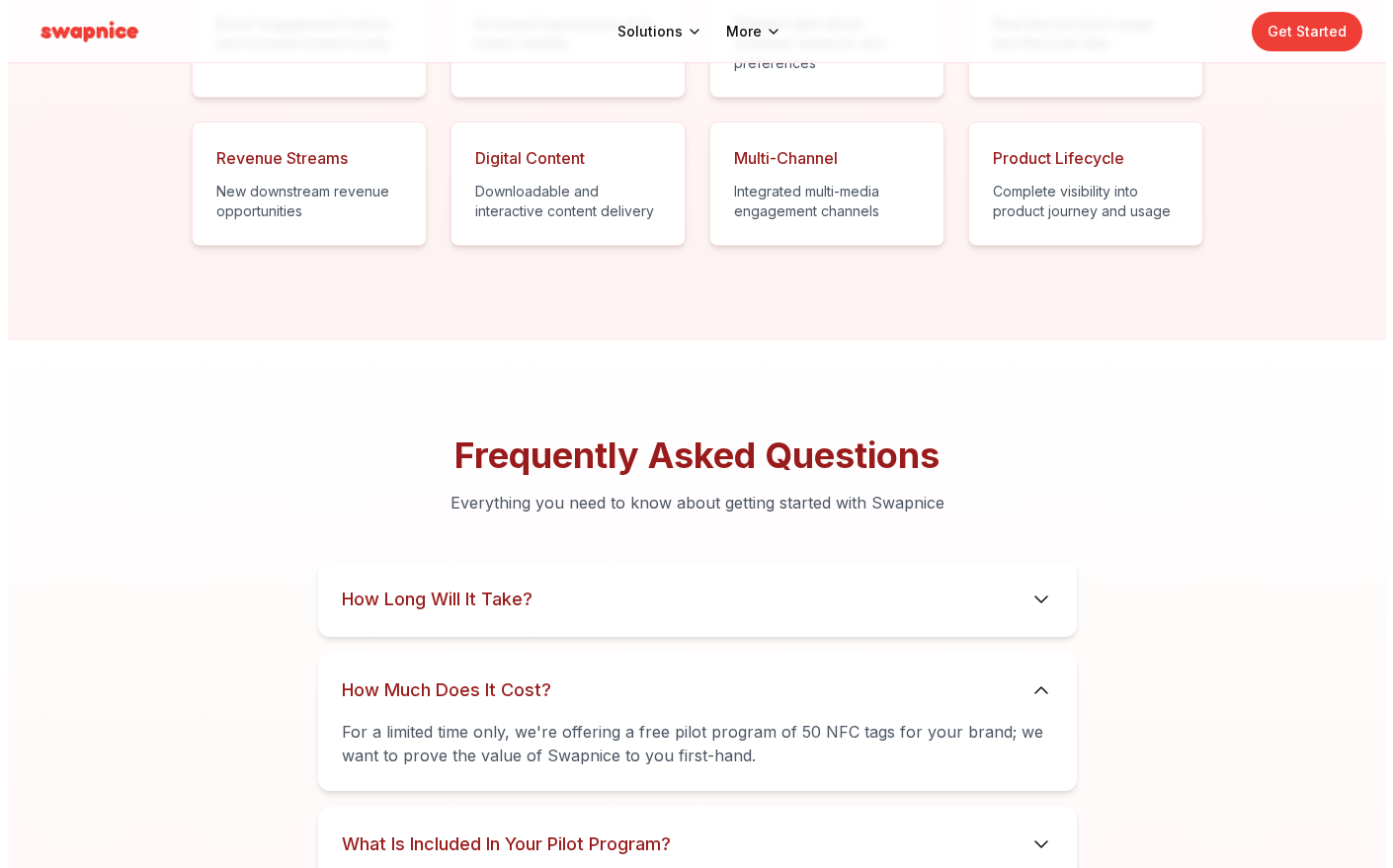 scroll, scrollTop: 9715, scrollLeft: 0, axis: vertical 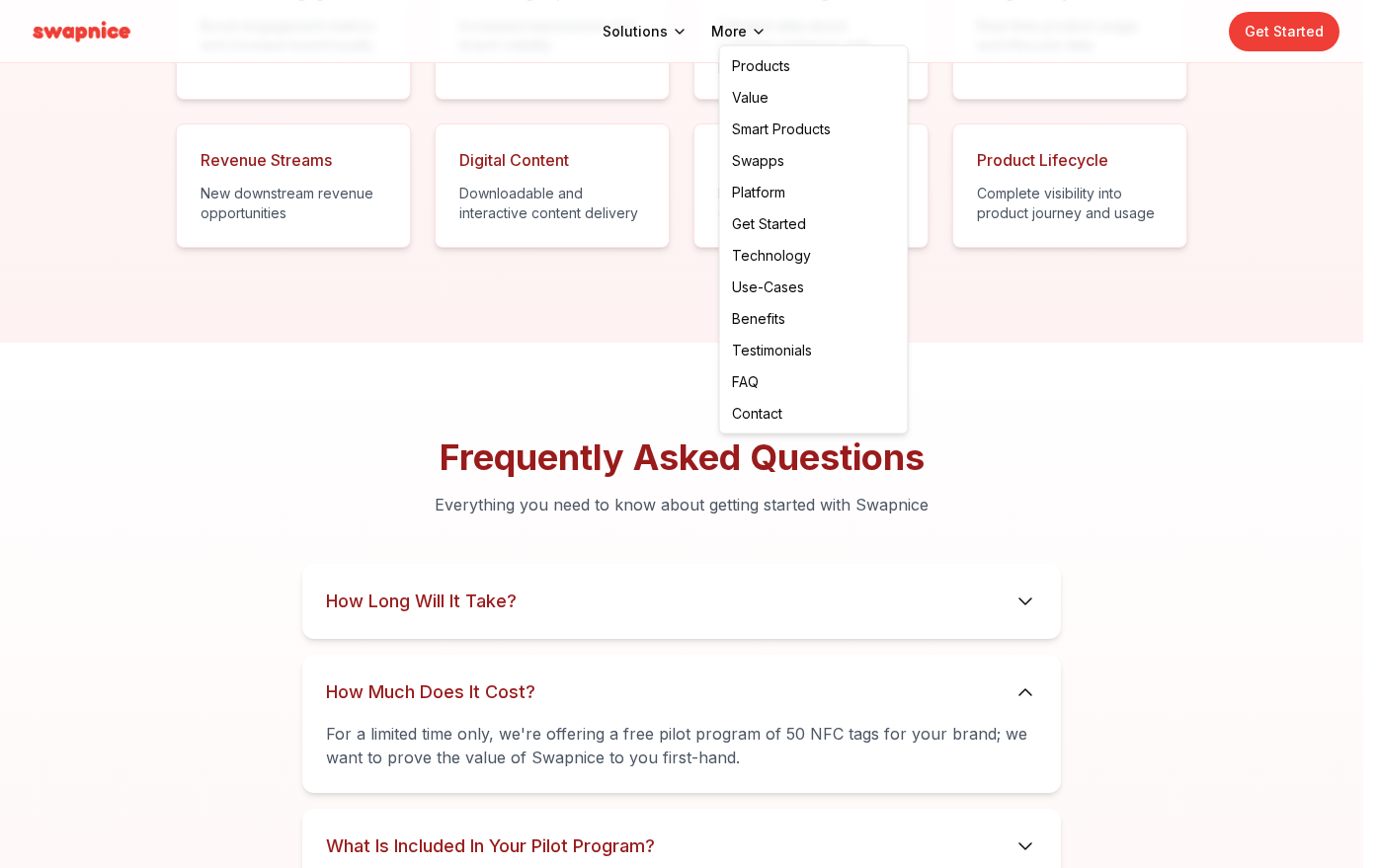 click on "Solutions More Get Started Better  Products.    More  Revenue. Swapnice reimagines products and delights customers with memorable technology. Get Started Learn More Better Products for  Everyone Swapnice brings information, authenticity, and engagement to the products people love. Fashion High-tech authentication for luxury Jewelry Ownership history for luxury watches Collectibles Bring collectibles to life Beauty Brand-specific content for cosmetics Art Artwork authentication and ownership history Home Decor Organize your home with smart decor Security Smart tech to protect and defend Wine Authenticity and provenance for fine wines Sporting Goods Track and manage athletic performance equipment Upgrade Your Product Expected  Results  from Swapnice +30% Product Sales Margin Brands using Swapnice see up to a 30% boost in margin. +20% Average Order Value Increase perceived value of your product by 20%. -15% Product Returns Product details and "how‑to" guides cuts return rates by 15%. +25% Repeat Purchases 1 2" at bounding box center (689, -3754) 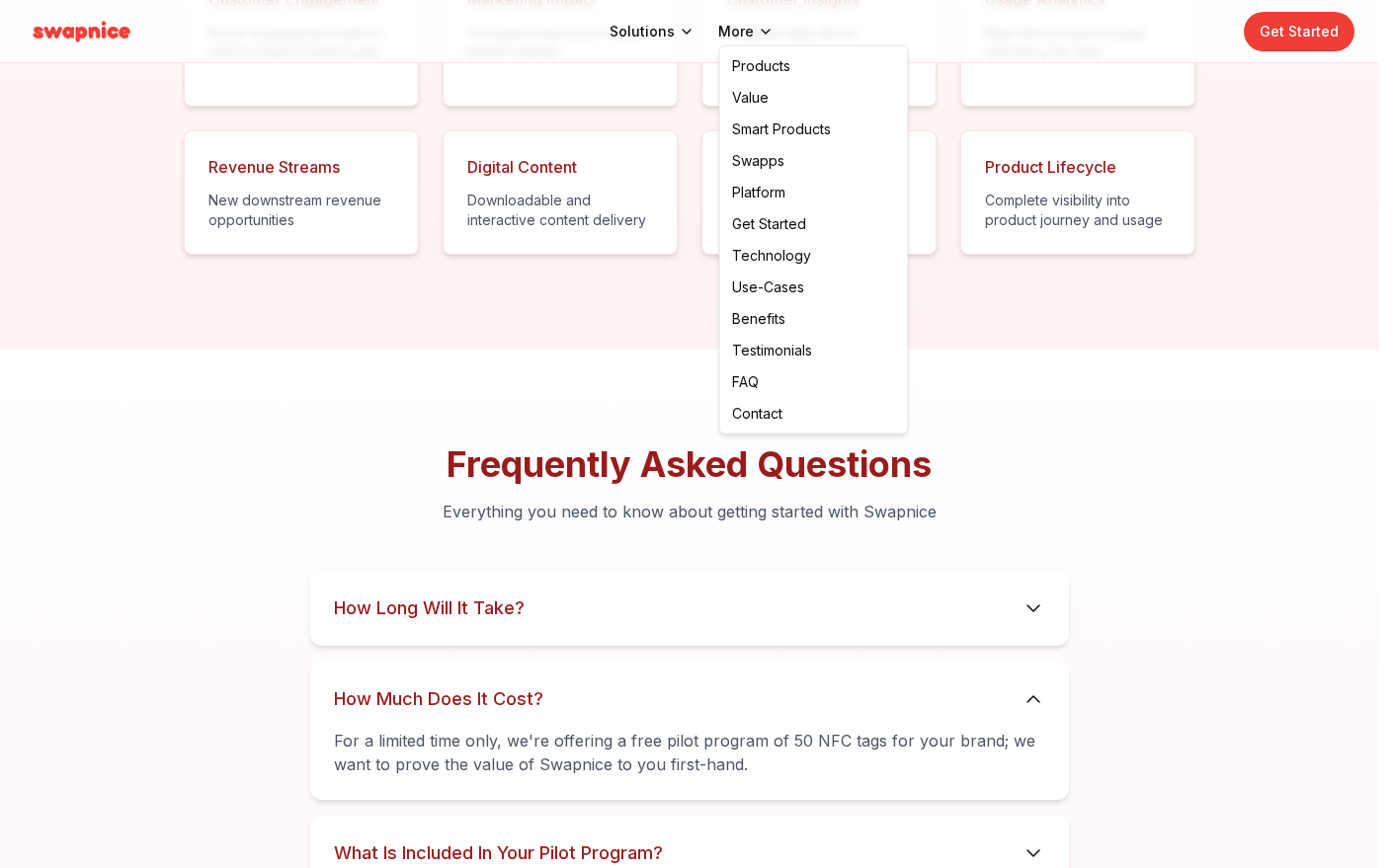 click on "Solutions More Get Started Better  Products.    More  Revenue. Swapnice reimagines products and delights customers with memorable technology. Get Started Learn More Better Products for  Everyone Swapnice brings information, authenticity, and engagement to the products people love. Fashion High-tech authentication for luxury Jewelry Ownership history for luxury watches Collectibles Bring collectibles to life Beauty Brand-specific content for cosmetics Art Artwork authentication and ownership history Home Decor Organize your home with smart decor Security Smart tech to protect and defend Wine Authenticity and provenance for fine wines Sporting Goods Track and manage athletic performance equipment Upgrade Your Product Expected  Results  from Swapnice +30% Product Sales Margin Brands using Swapnice see up to a 30% boost in margin. +20% Average Order Value Increase perceived value of your product by 20%. -15% Product Returns Product details and "how‑to" guides cuts return rates by 15%. +25% Repeat Purchases 1 2" at bounding box center (696, -3750) 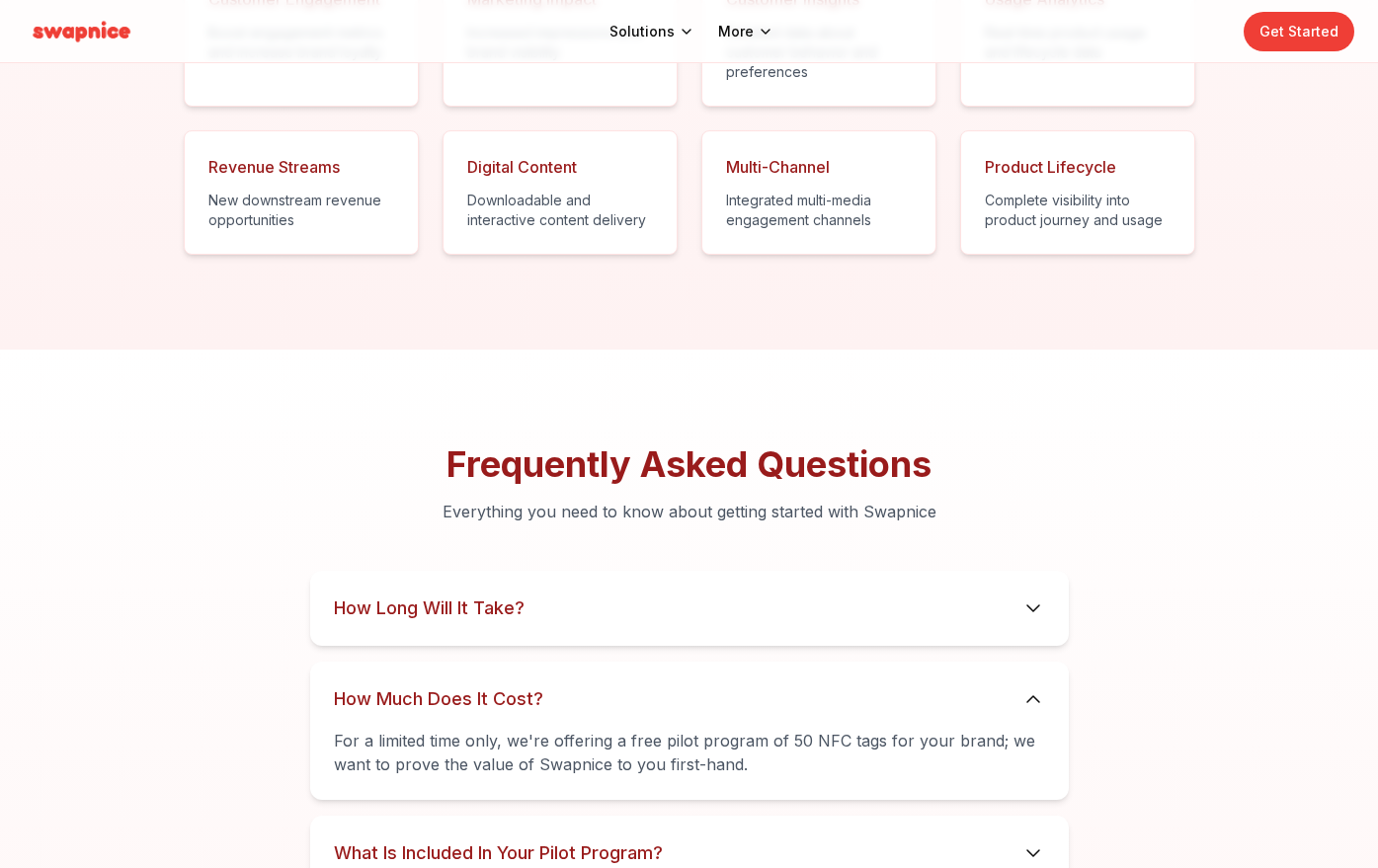 click on "Solutions More Get Started Better  Products.    More  Revenue. Swapnice reimagines products and delights customers with memorable technology. Get Started Learn More Better Products for  Everyone Swapnice brings information, authenticity, and engagement to the products people love. Fashion High-tech authentication for luxury Jewelry Ownership history for luxury watches Collectibles Bring collectibles to life Beauty Brand-specific content for cosmetics Art Artwork authentication and ownership history Home Decor Organize your home with smart decor Security Smart tech to protect and defend Wine Authenticity and provenance for fine wines Sporting Goods Track and manage athletic performance equipment Upgrade Your Product Expected  Results  from Swapnice +30% Product Sales Margin Brands using Swapnice see up to a 30% boost in margin. +20% Average Order Value Increase perceived value of your product by 20%. -15% Product Returns Product details and "how‑to" guides cuts return rates by 15%. +25% Repeat Purchases 1 2" at bounding box center (689, -3750) 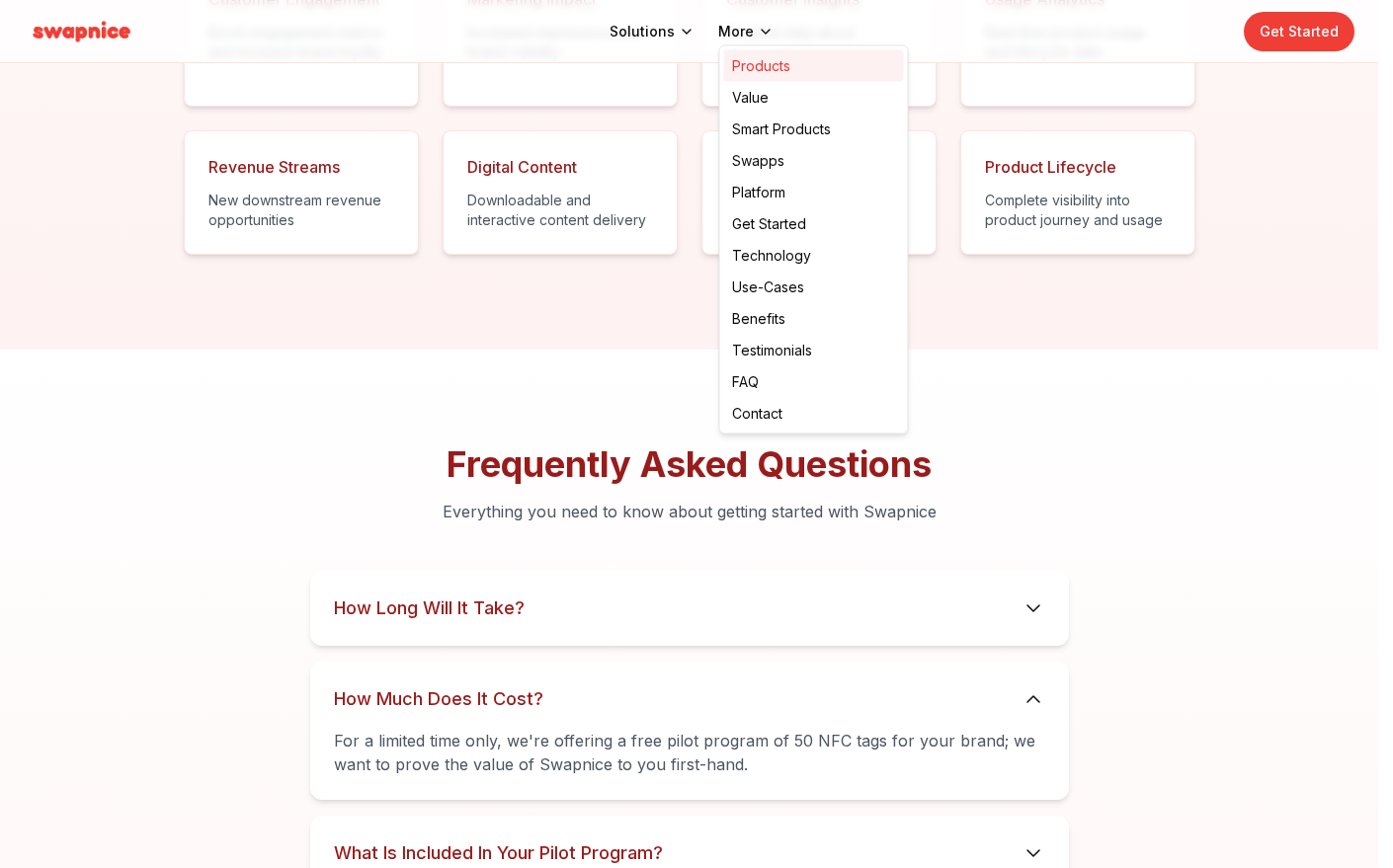 click on "Products" at bounding box center (814, 66) 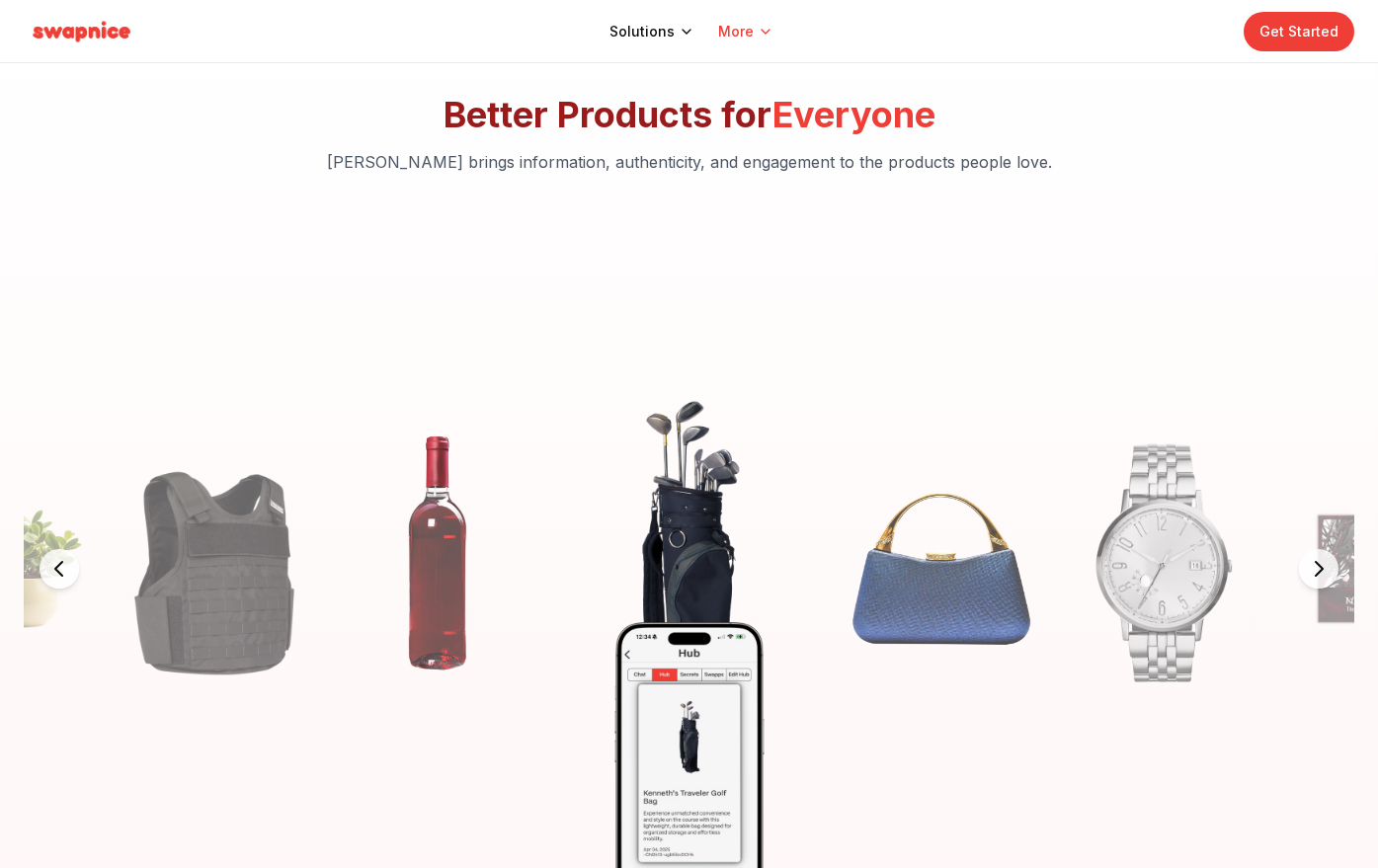 click on "Solutions More Get Started Better  Products.    More  Revenue. Swapnice reimagines products and delights customers with memorable technology. Get Started Learn More Better Products for  Everyone Swapnice brings information, authenticity, and engagement to the products people love. Fashion High-tech authentication for luxury Jewelry Ownership history for luxury watches Collectibles Bring collectibles to life Beauty Brand-specific content for cosmetics Art Artwork authentication and ownership history Home Decor Organize your home with smart decor Security Smart tech to protect and defend Wine Authenticity and provenance for fine wines Sporting Goods Track and manage athletic performance equipment Upgrade Your Product Expected  Results  from Swapnice +30% Product Sales Margin Brands using Swapnice see up to a 30% boost in margin. +20% Average Order Value Increase perceived value of your product by 20%. -15% Product Returns Product details and "how‑to" guides cuts return rates by 15%. +25% Repeat Purchases 1 2" at bounding box center [689, 5179] 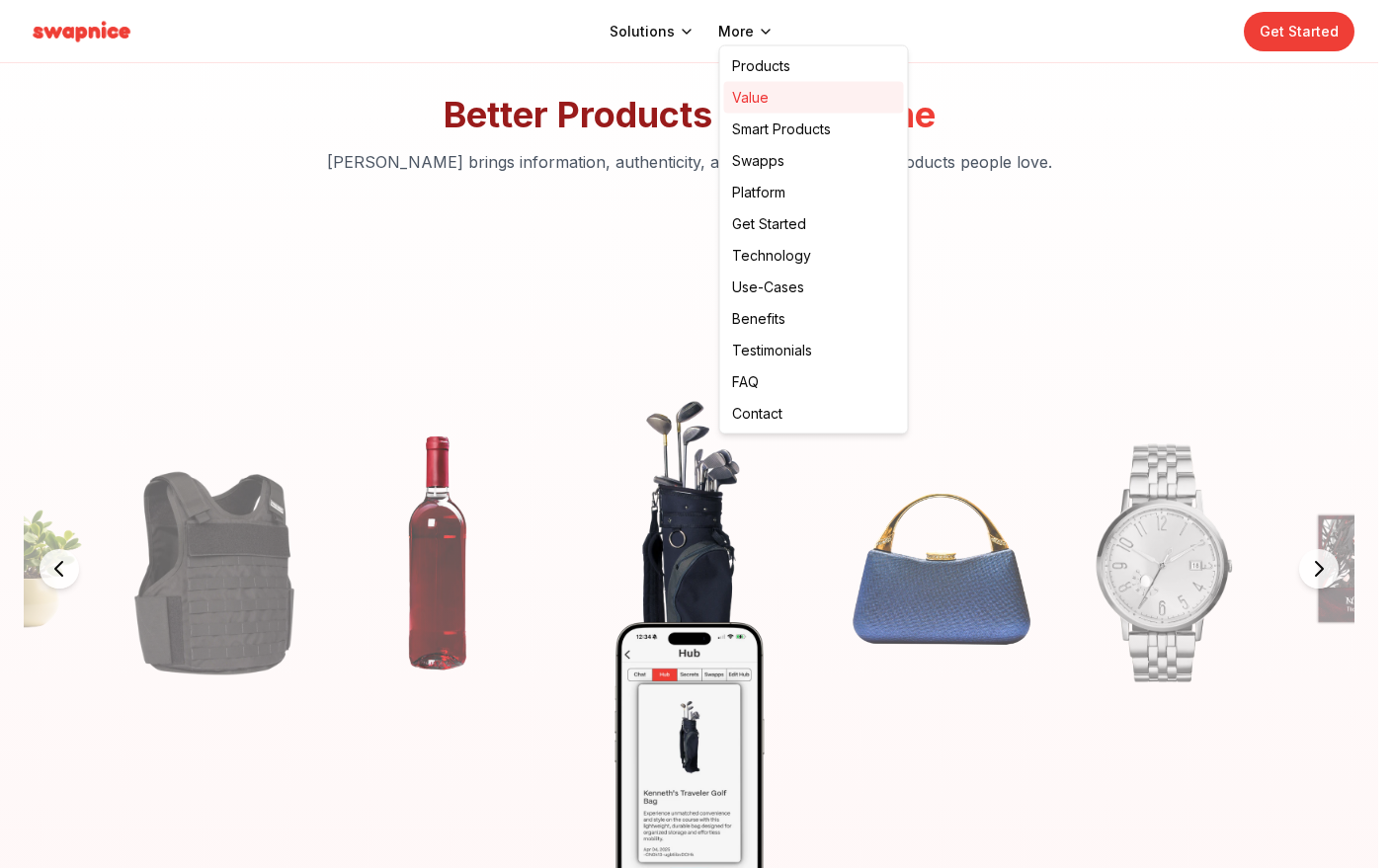 click on "Value" at bounding box center (814, 98) 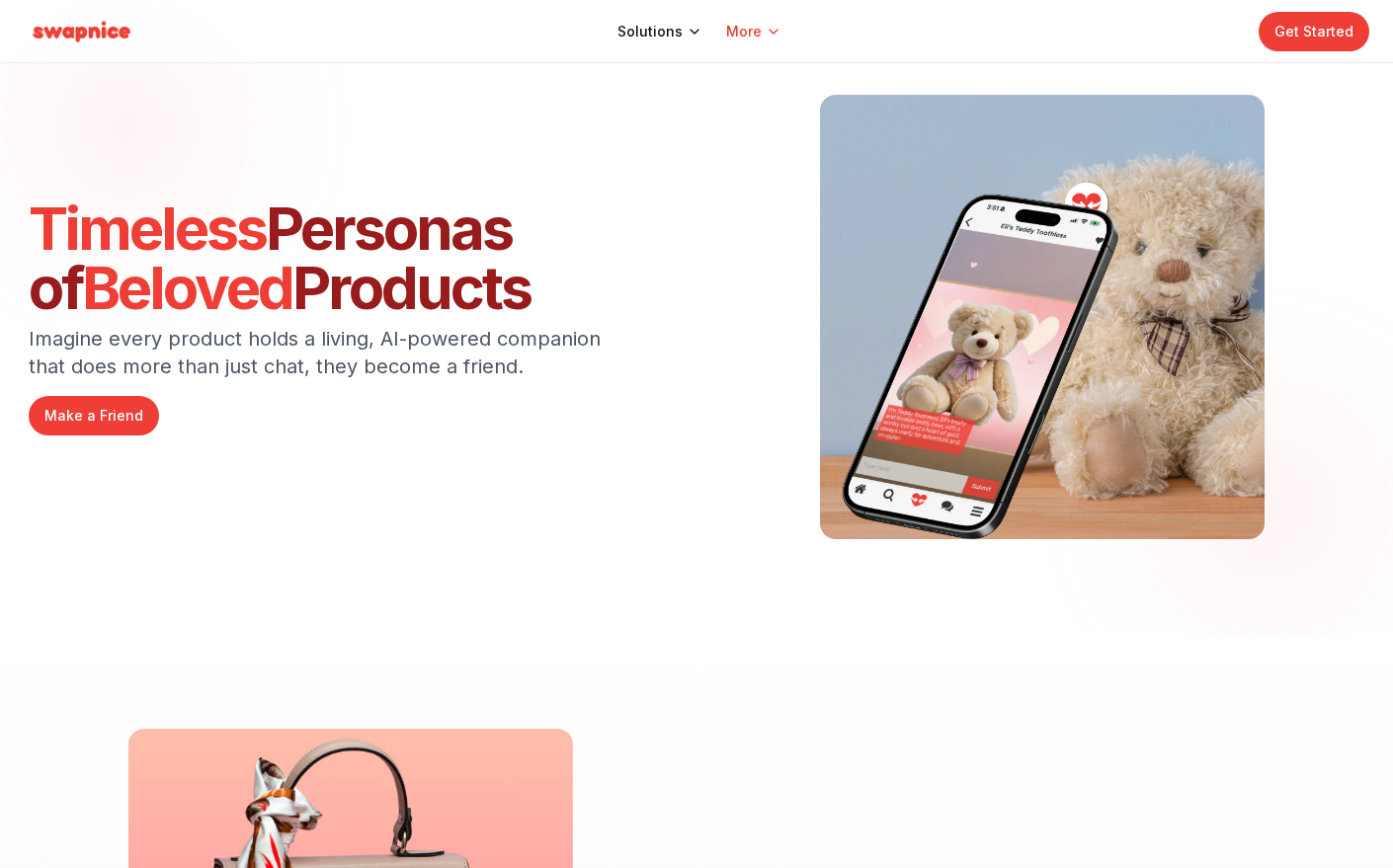 click on "Solutions More Get Started Better  Products.    More  Revenue. Swapnice reimagines products and delights customers with memorable technology. Get Started Learn More Better Products for  Everyone Swapnice brings information, authenticity, and engagement to the products people love. Fashion High-tech authentication for luxury Jewelry Ownership history for luxury watches Collectibles Bring collectibles to life Beauty Brand-specific content for cosmetics Art Artwork authentication and ownership history Home Decor Organize your home with smart decor Security Smart tech to protect and defend Wine Authenticity and provenance for fine wines Sporting Goods Track and manage athletic performance equipment Upgrade Your Product Expected  Results  from Swapnice +30% Product Sales Margin Brands using Swapnice see up to a 30% boost in margin. +20% Average Order Value Increase perceived value of your product by 20%. -15% Product Returns Product details and "how‑to" guides cuts return rates by 15%. +25% Repeat Purchases 1 2" at bounding box center (696, 2317) 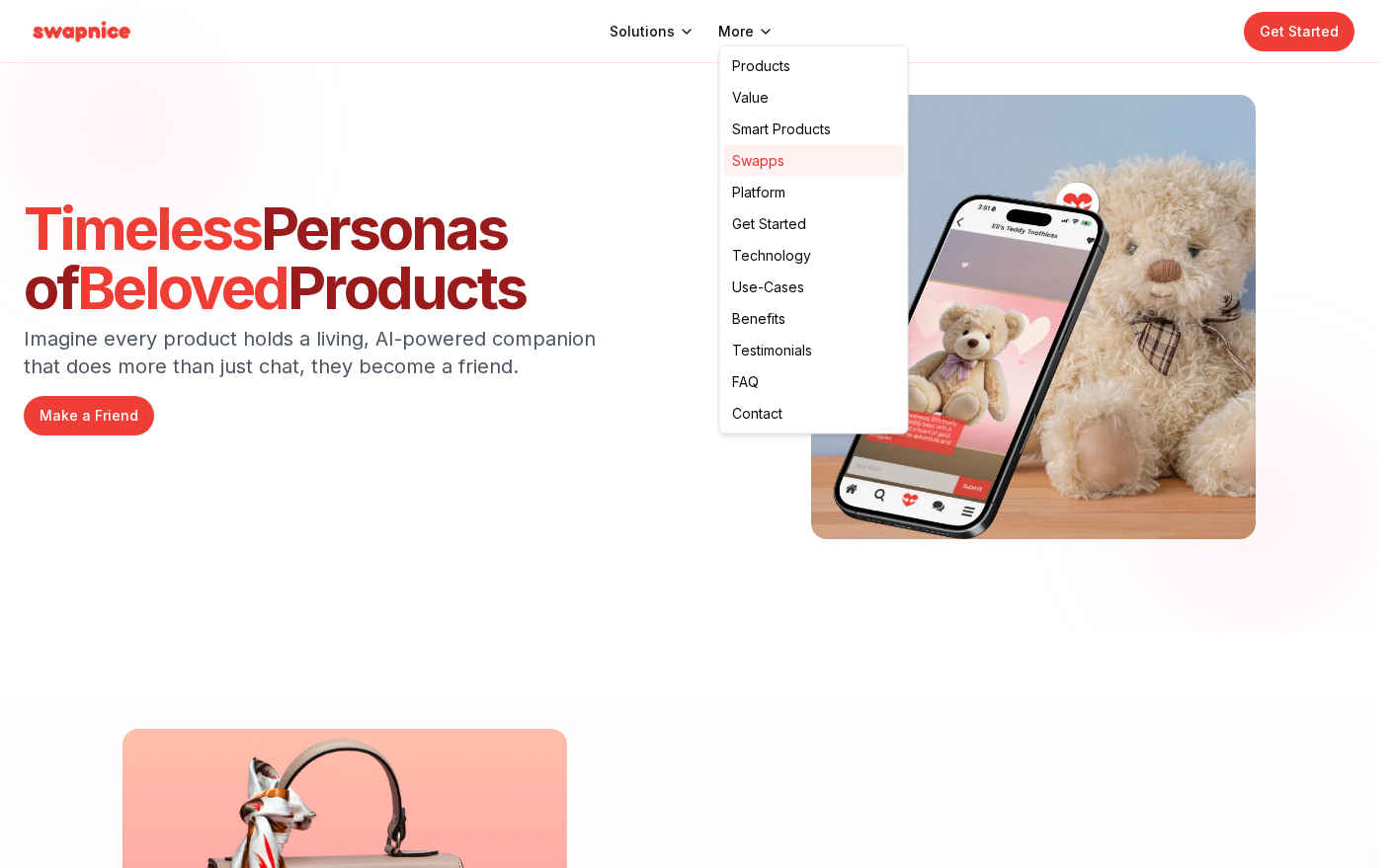click on "Swapps" at bounding box center (814, 161) 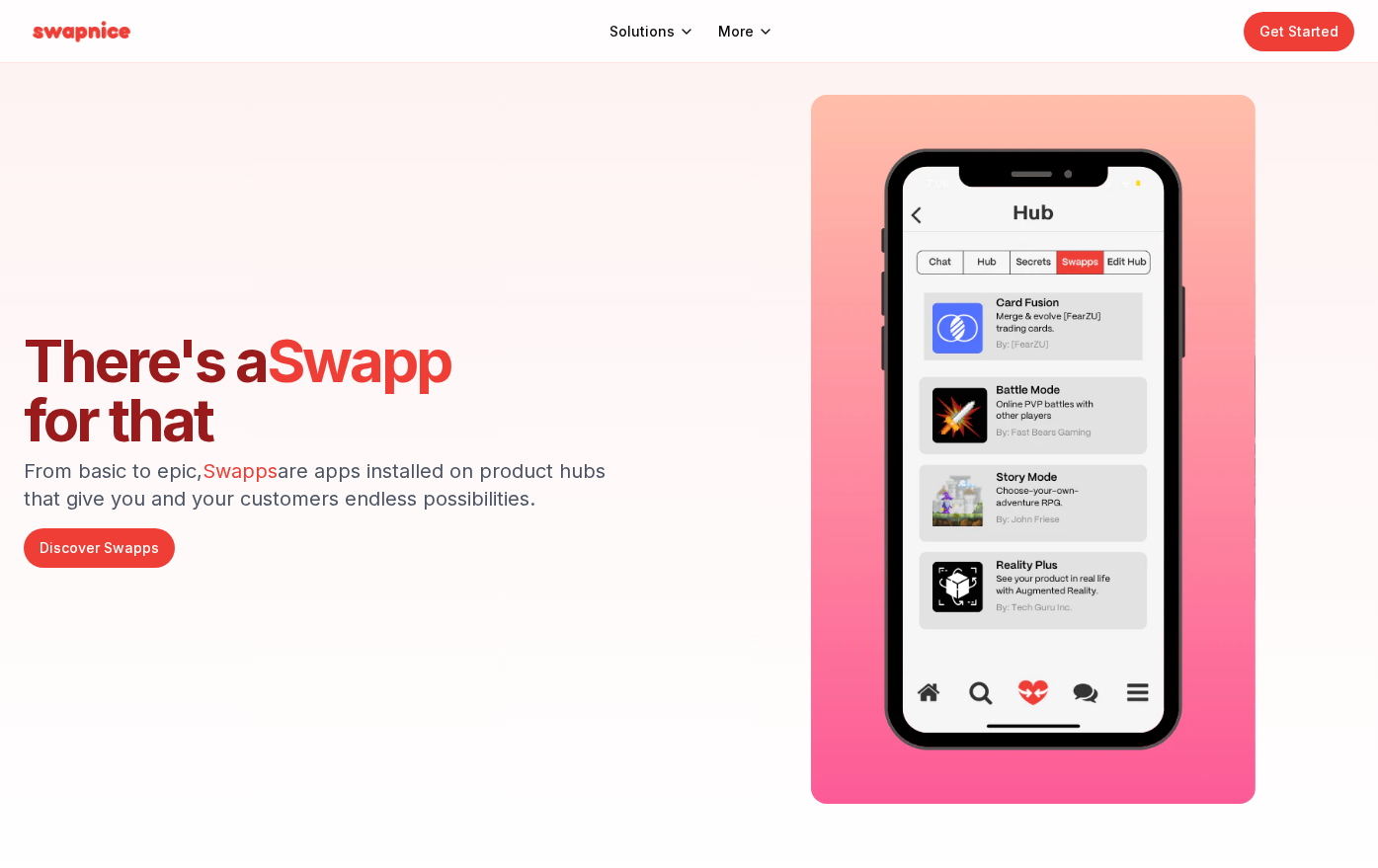 click on "Solutions More Get Started" at bounding box center (689, 32) 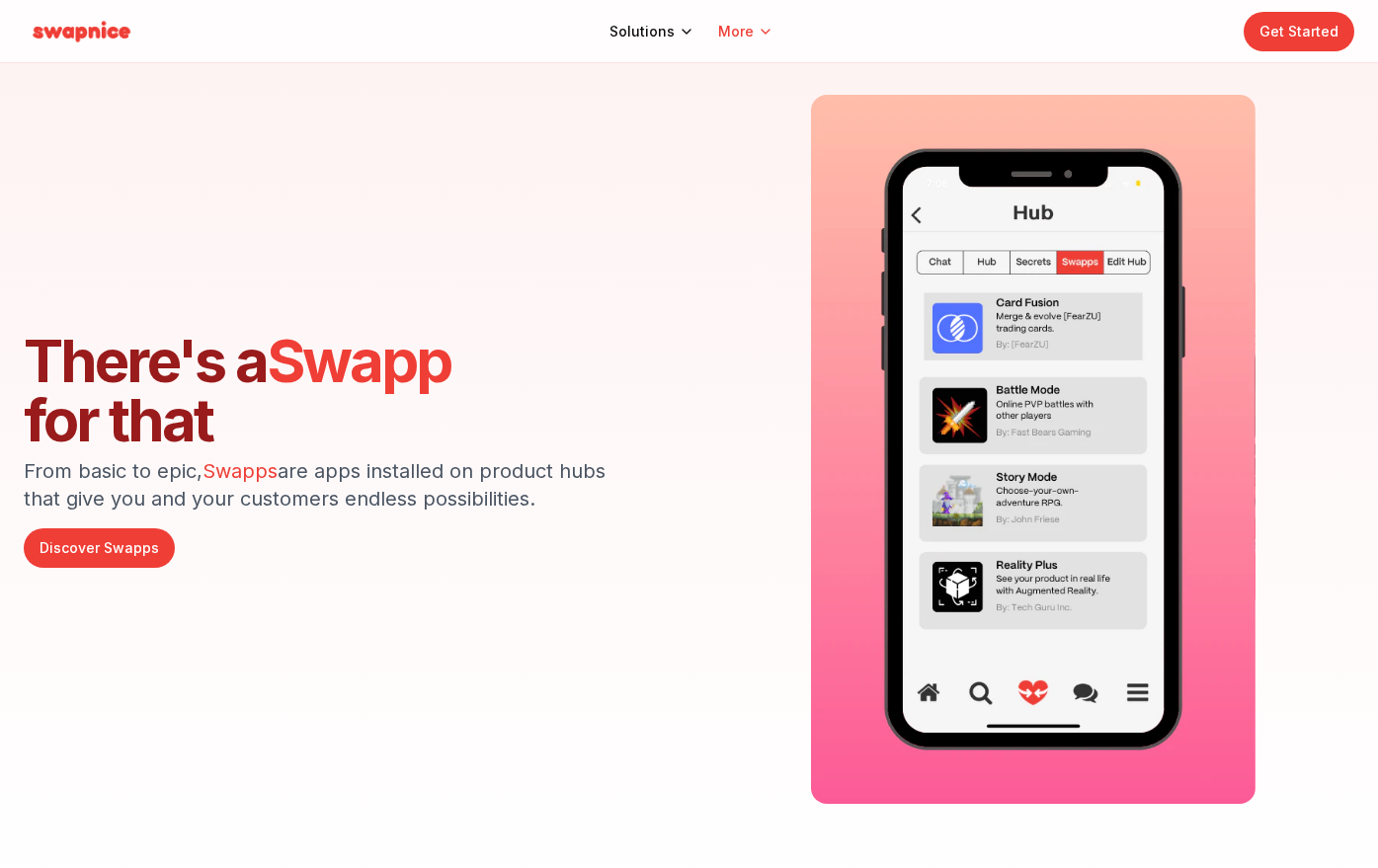 click on "Solutions More Get Started Better  Products.    More  Revenue. Swapnice reimagines products and delights customers with memorable technology. Get Started Learn More Better Products for  Everyone Swapnice brings information, authenticity, and engagement to the products people love. Fashion High-tech authentication for luxury Jewelry Ownership history for luxury watches Collectibles Bring collectibles to life Beauty Brand-specific content for cosmetics Art Artwork authentication and ownership history Home Decor Organize your home with smart decor Security Smart tech to protect and defend Wine Authenticity and provenance for fine wines Sporting Goods Track and manage athletic performance equipment Upgrade Your Product Expected  Results  from Swapnice +30% Product Sales Margin Brands using Swapnice see up to a 30% boost in margin. +20% Average Order Value Increase perceived value of your product by 20%. -15% Product Returns Product details and "how‑to" guides cuts return rates by 15%. +25% Repeat Purchases 1 2" at bounding box center (689, 783) 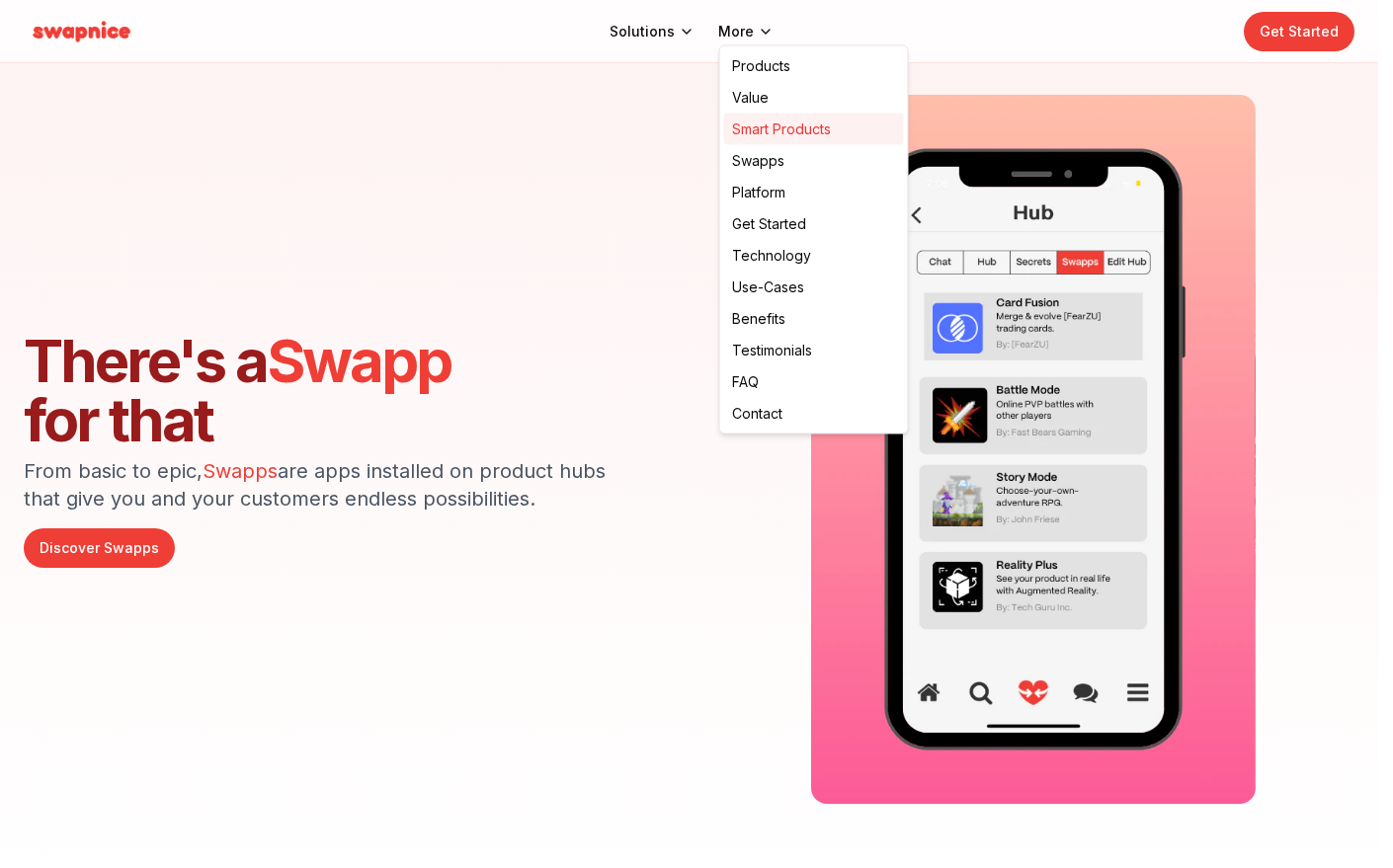 click on "Smart Products" at bounding box center (814, 129) 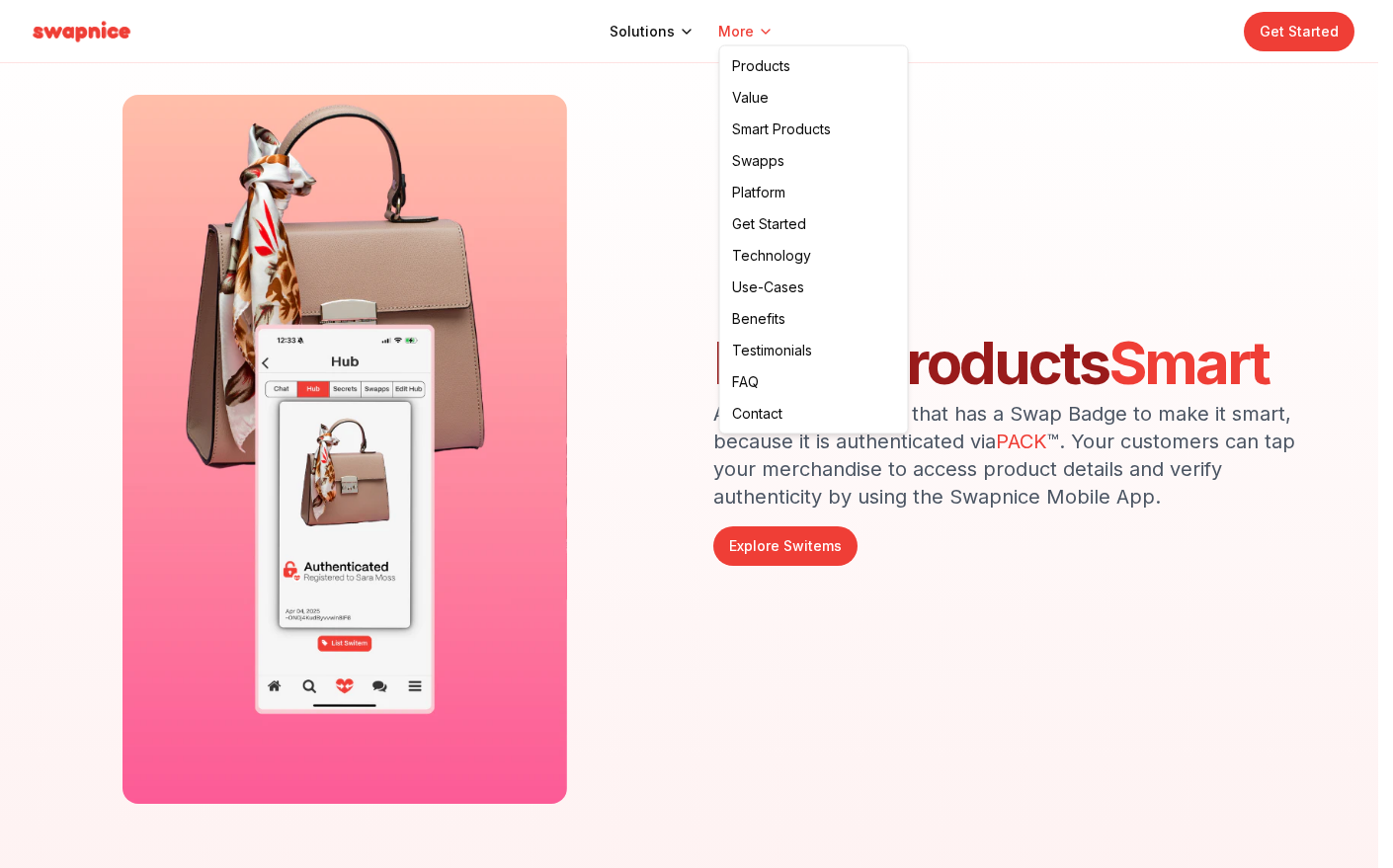 click on "Solutions More Get Started Better  Products.    More  Revenue. Swapnice reimagines products and delights customers with memorable technology. Get Started Learn More Better Products for  Everyone Swapnice brings information, authenticity, and engagement to the products people love. Fashion High-tech authentication for luxury Jewelry Ownership history for luxury watches Collectibles Bring collectibles to life Beauty Brand-specific content for cosmetics Art Artwork authentication and ownership history Home Decor Organize your home with smart decor Security Smart tech to protect and defend Wine Authenticity and provenance for fine wines Sporting Goods Track and manage athletic performance equipment Upgrade Your Product Expected  Results  from Swapnice +30% Product Sales Margin Brands using Swapnice see up to a 30% boost in margin. +20% Average Order Value Increase perceived value of your product by 20%. -15% Product Returns Product details and "how‑to" guides cuts return rates by 15%. +25% Repeat Purchases 1 2" at bounding box center (696, 1682) 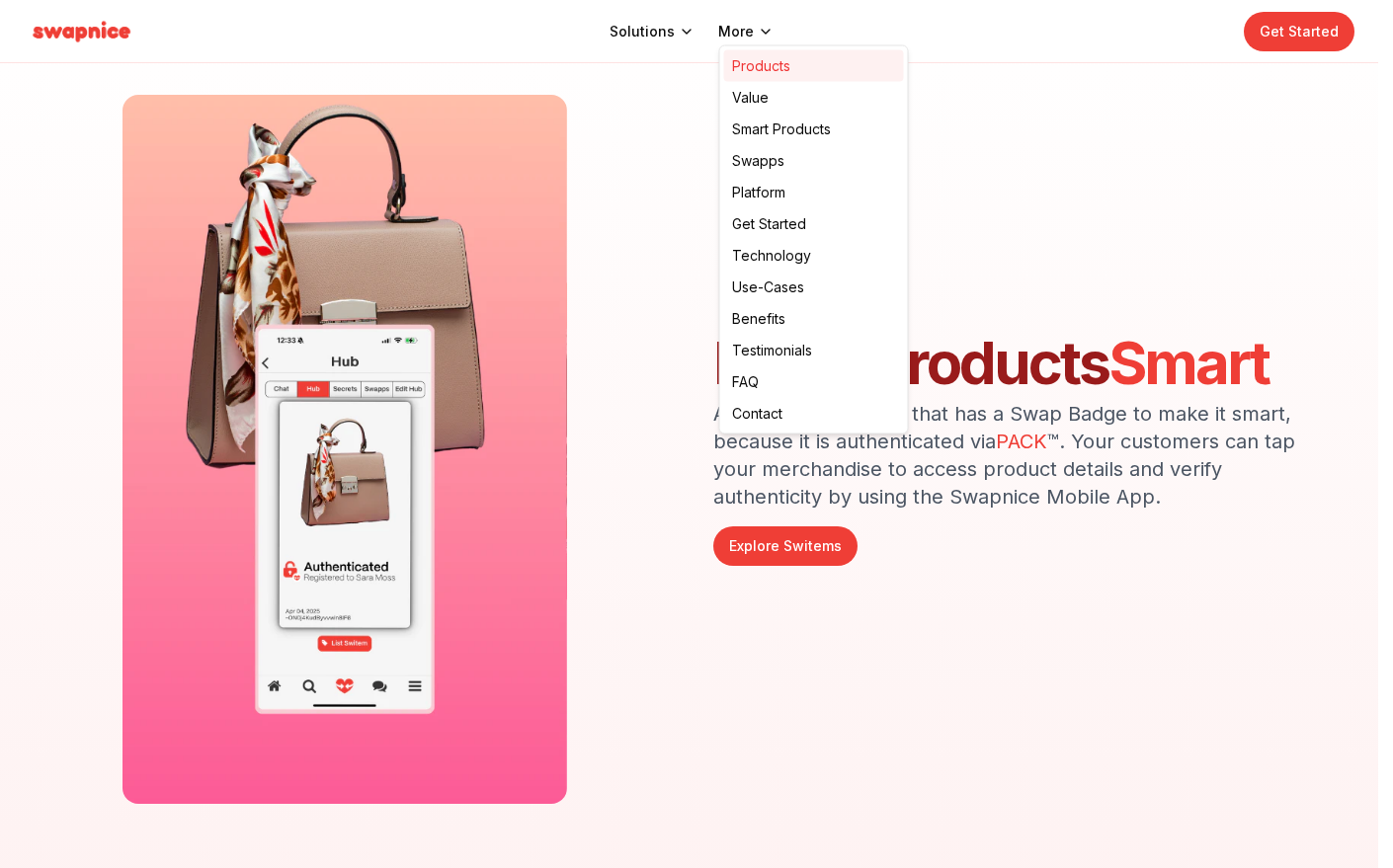 click on "Products" at bounding box center (814, 66) 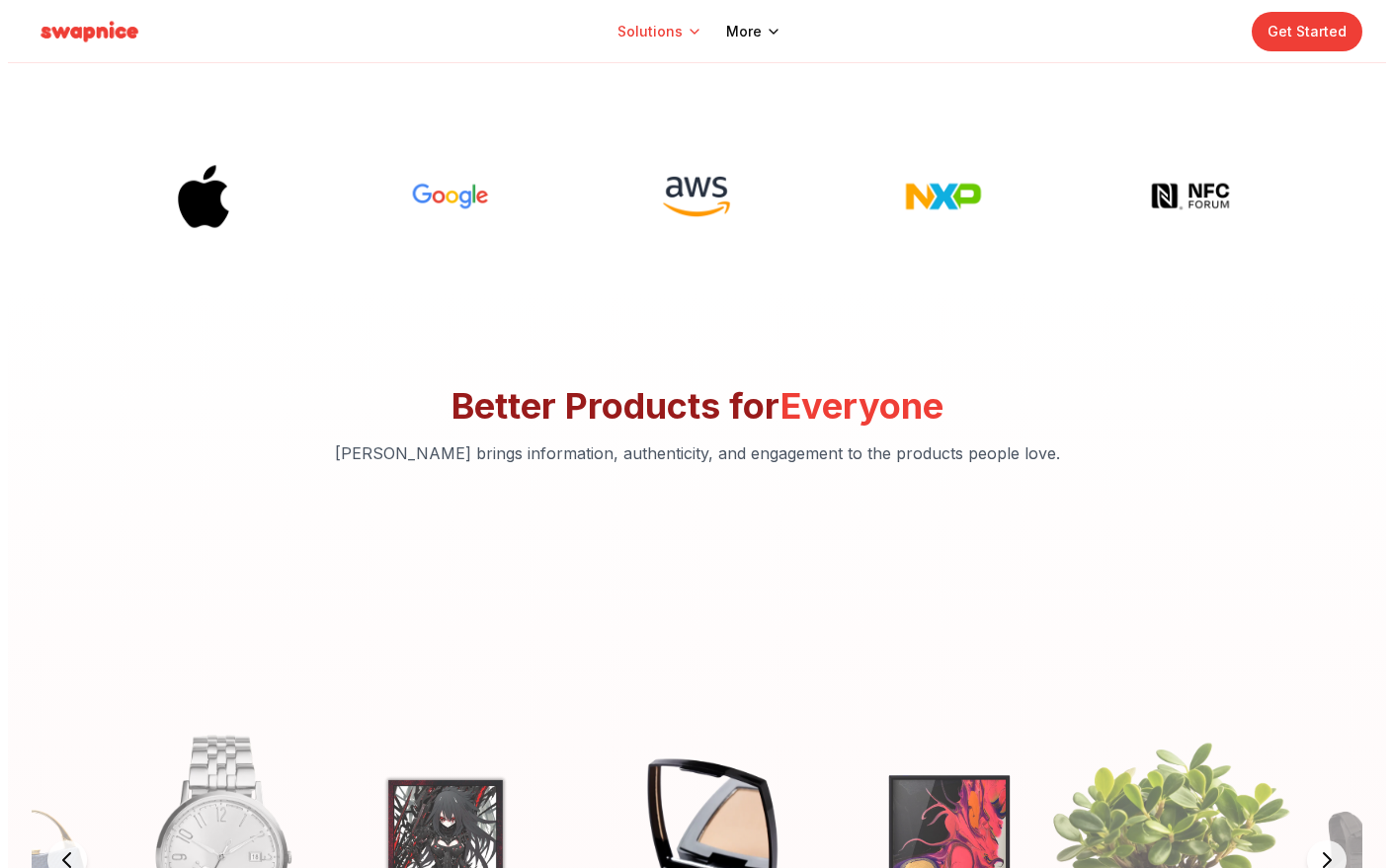 scroll, scrollTop: 489, scrollLeft: 0, axis: vertical 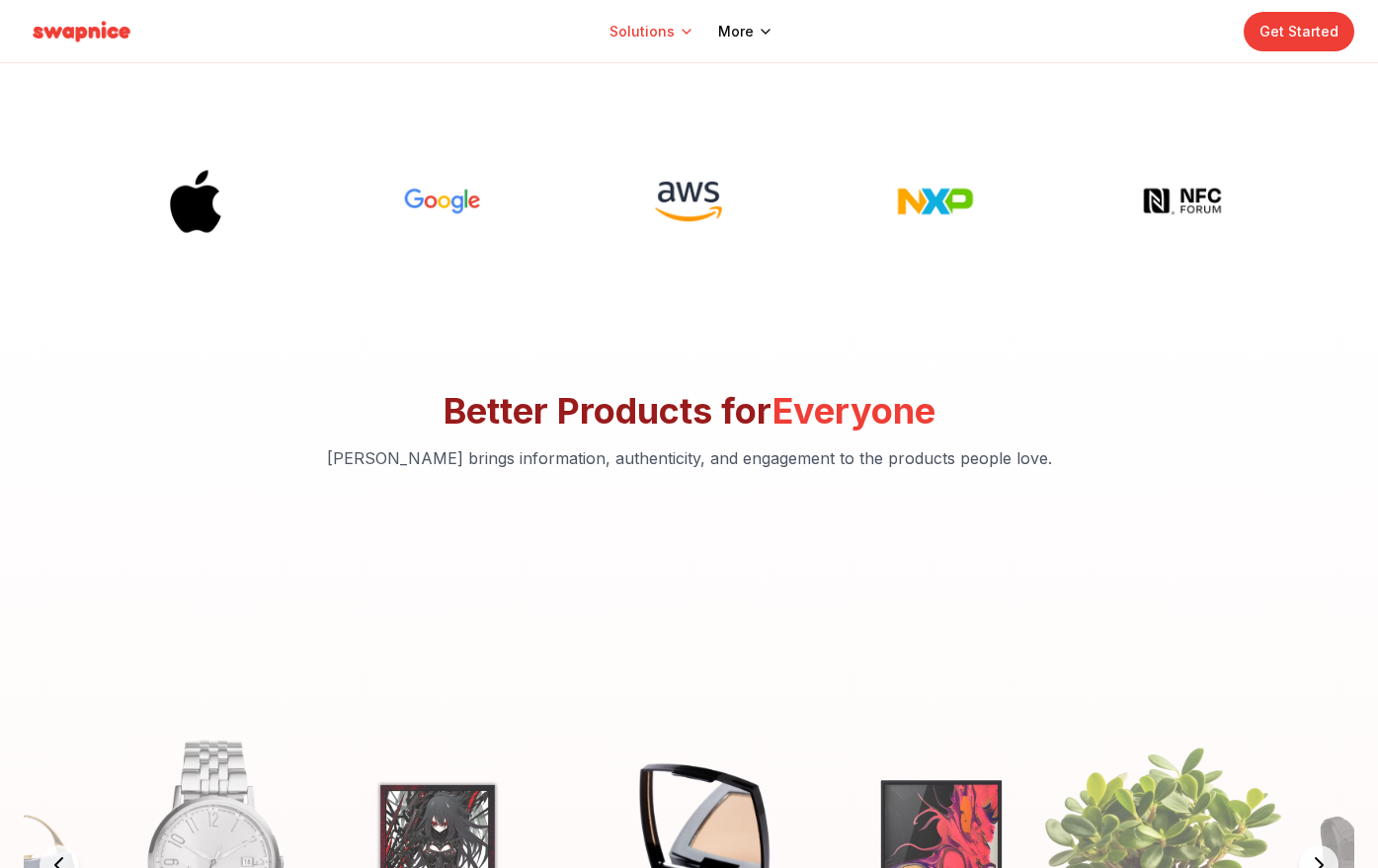 click on "Solutions More Get Started Better  Products.    More  Revenue. Swapnice reimagines products and delights customers with memorable technology. Get Started Learn More Better Products for  Everyone Swapnice brings information, authenticity, and engagement to the products people love. Fashion High-tech authentication for luxury Jewelry Ownership history for luxury watches Collectibles Bring collectibles to life Beauty Brand-specific content for cosmetics Art Artwork authentication and ownership history Home Decor Organize your home with smart decor Security Smart tech to protect and defend Wine Authenticity and provenance for fine wines Sporting Goods Track and manage athletic performance equipment Upgrade Your Product Expected  Results  from Swapnice +30% Product Sales Margin Brands using Swapnice see up to a 30% boost in margin. +20% Average Order Value Increase perceived value of your product by 20%. -15% Product Returns Product details and "how‑to" guides cuts return rates by 15%. +25% Repeat Purchases 1 2" at bounding box center [689, 5476] 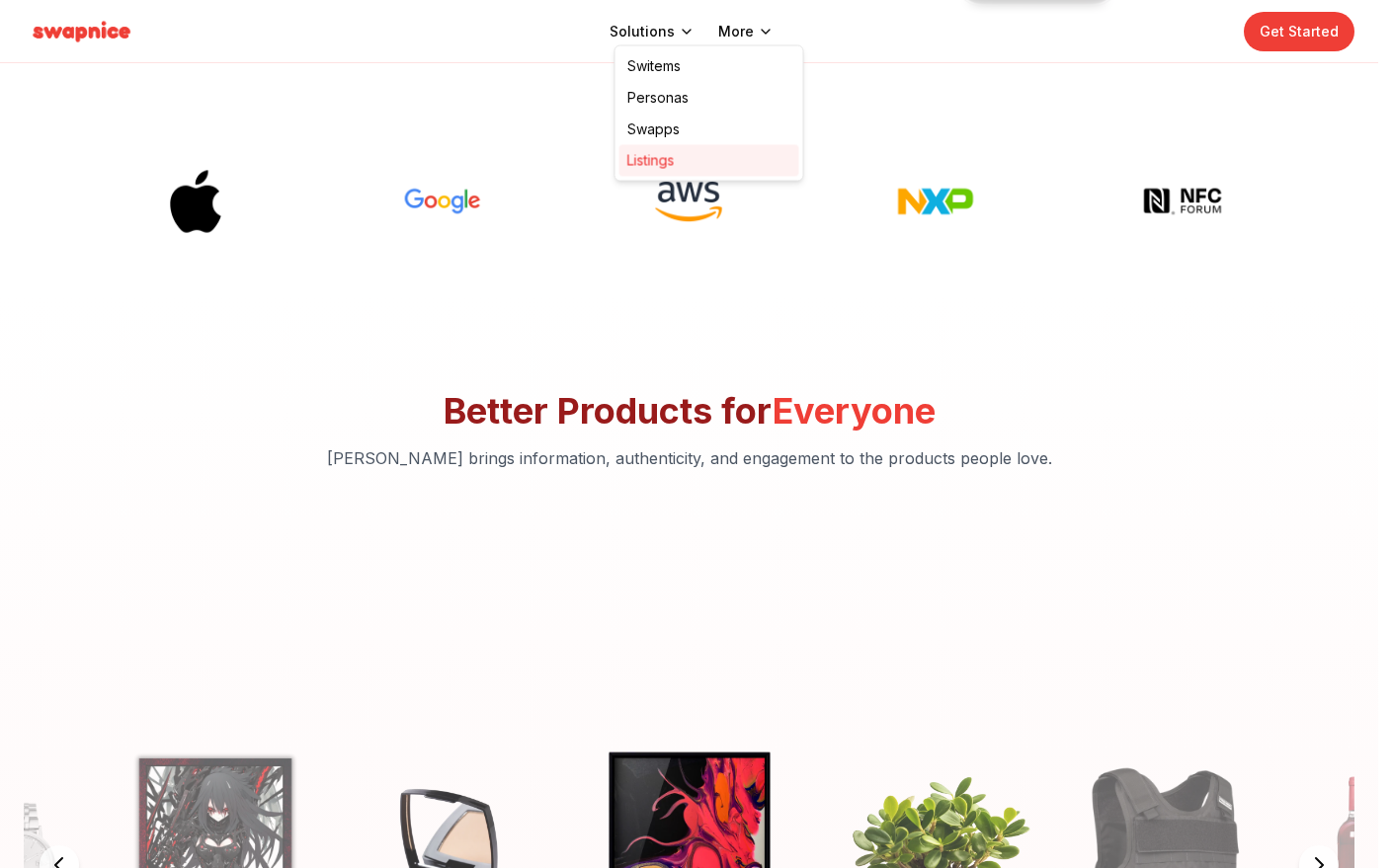 click on "Listings" at bounding box center (709, 161) 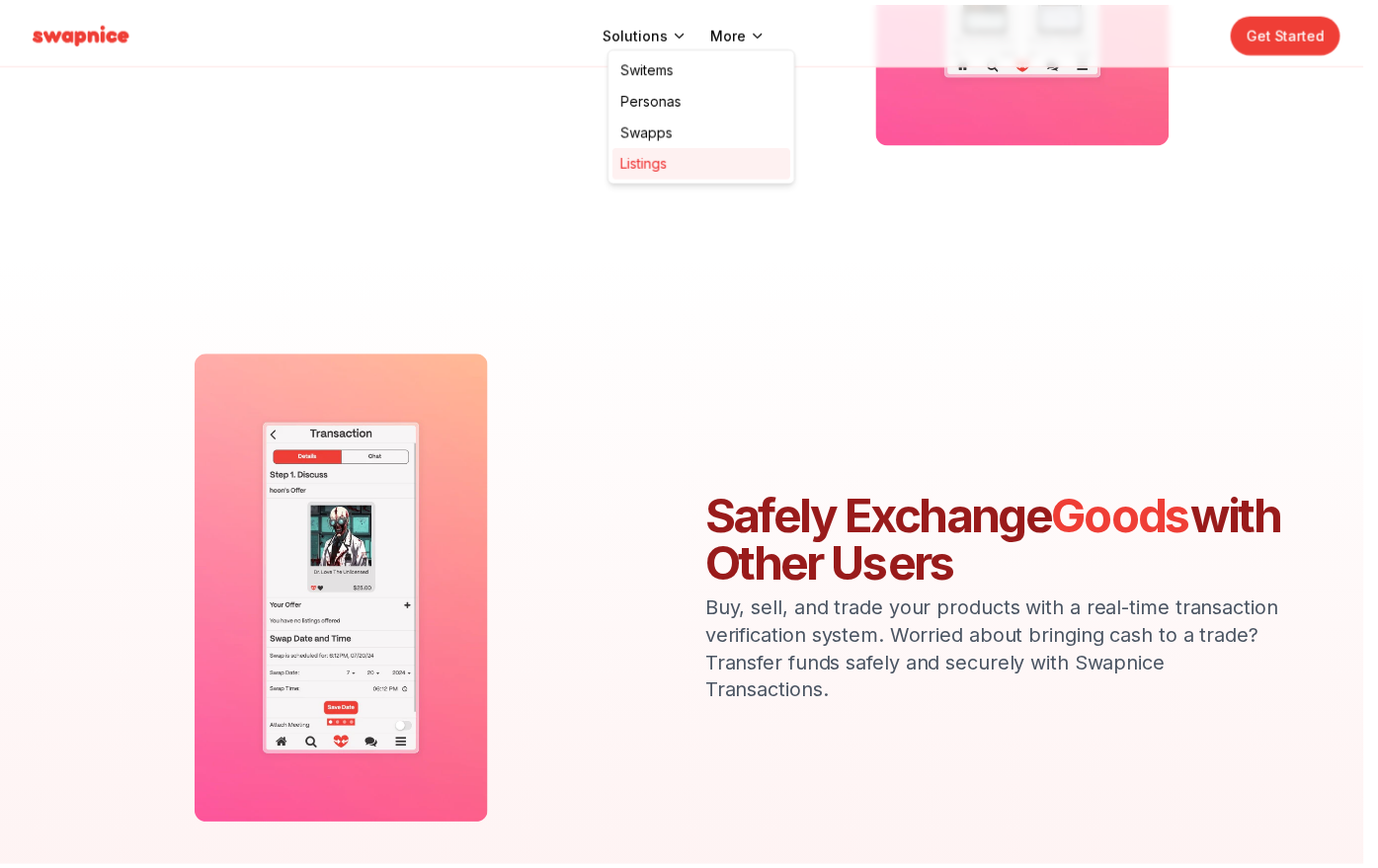 scroll, scrollTop: 0, scrollLeft: 0, axis: both 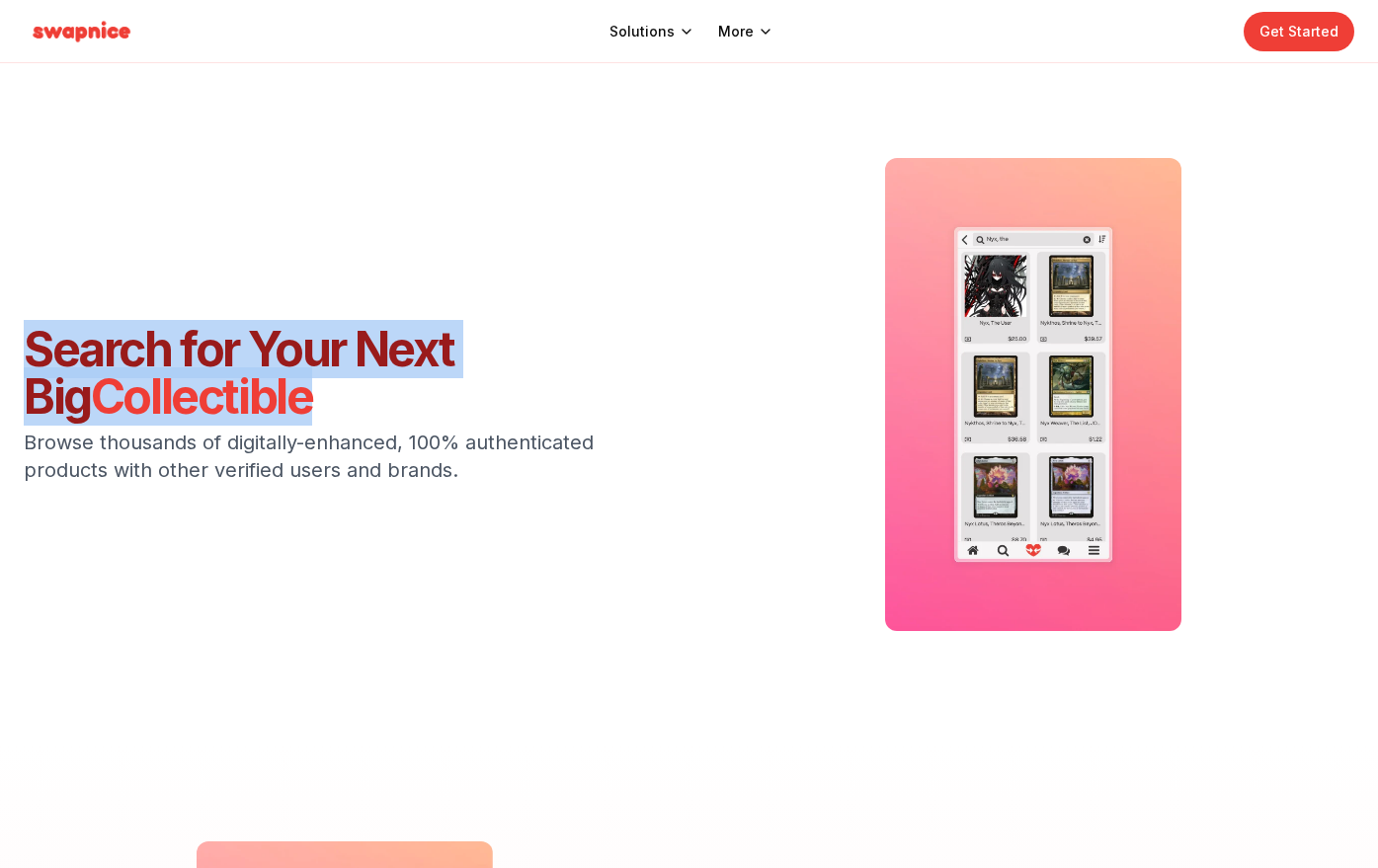 drag, startPoint x: 33, startPoint y: 354, endPoint x: 376, endPoint y: 419, distance: 349.10457 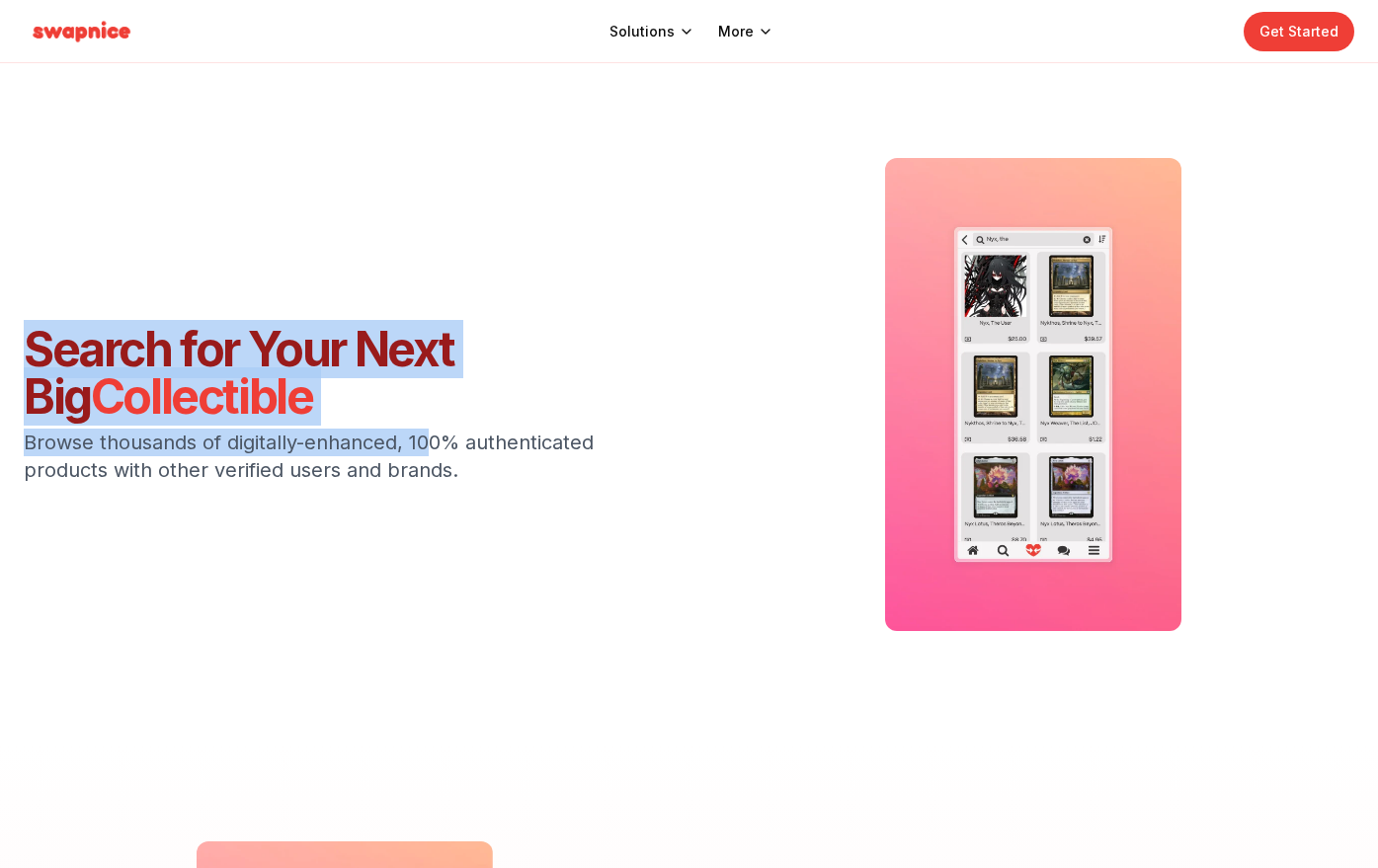 drag, startPoint x: 22, startPoint y: 359, endPoint x: 439, endPoint y: 437, distance: 424.23225 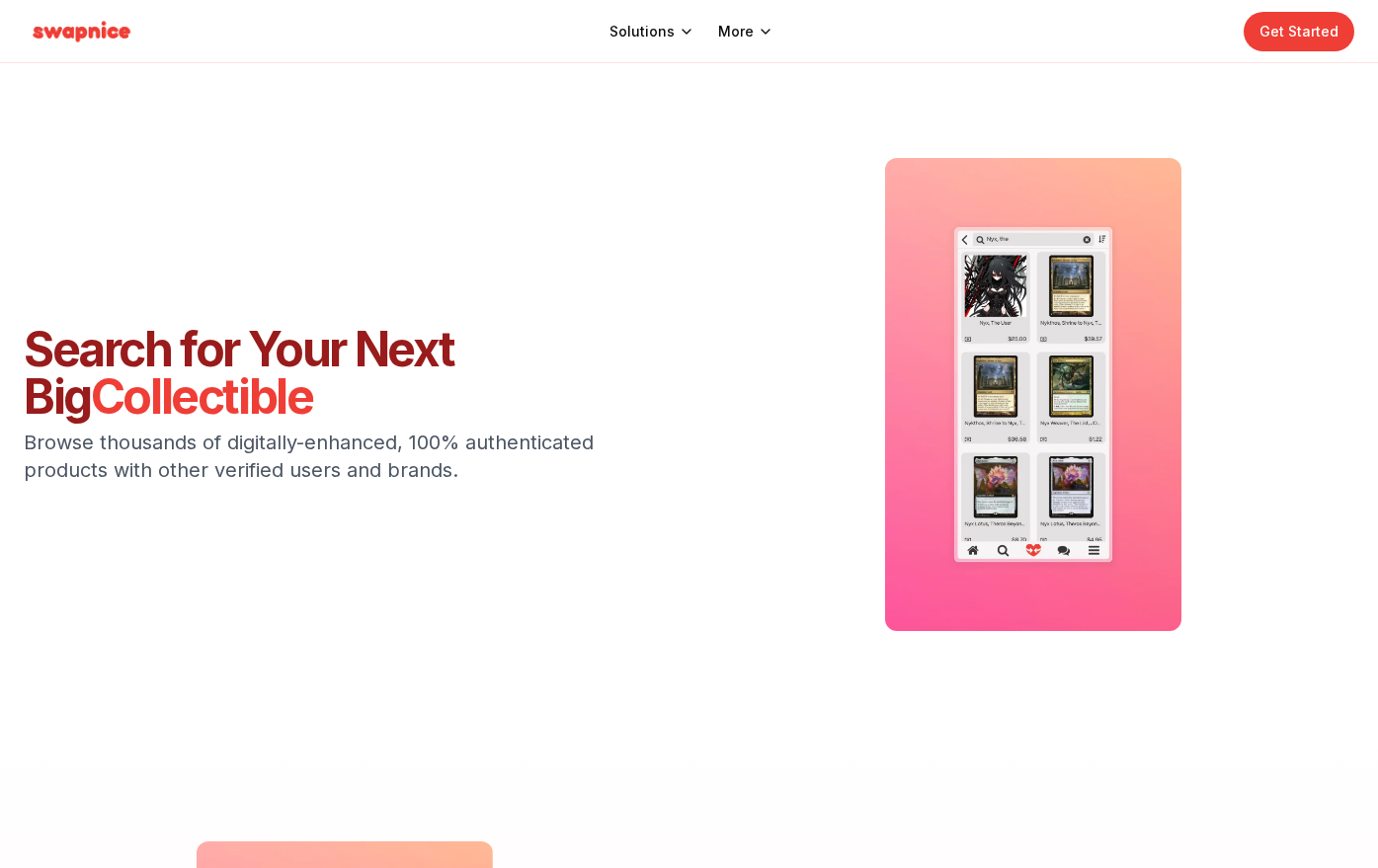 click on "Browse thousands of digitally-enhanced, 100% authenticated products with other verified users and brands." at bounding box center (320, 456) 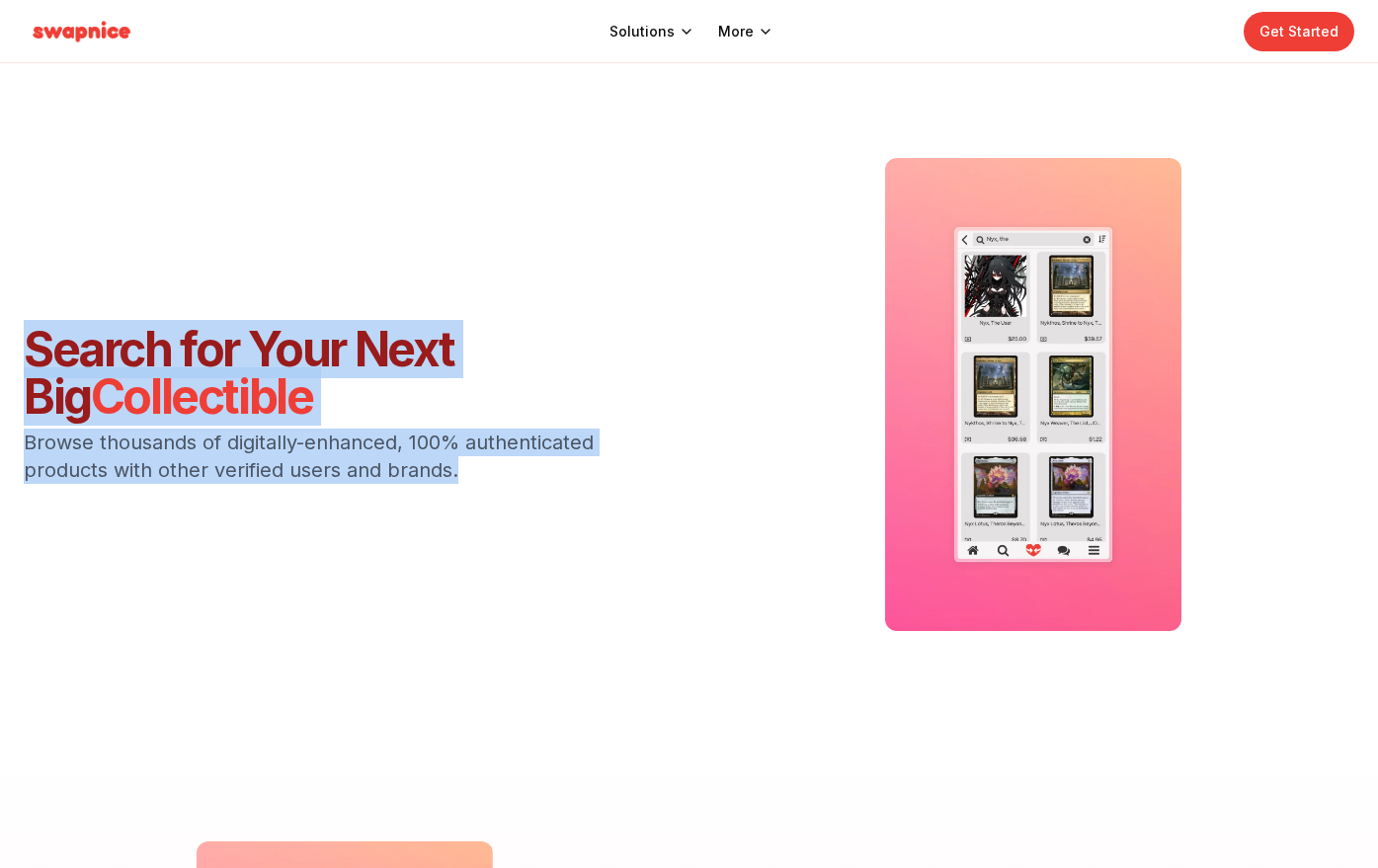 drag, startPoint x: 26, startPoint y: 351, endPoint x: 564, endPoint y: 479, distance: 553.0172 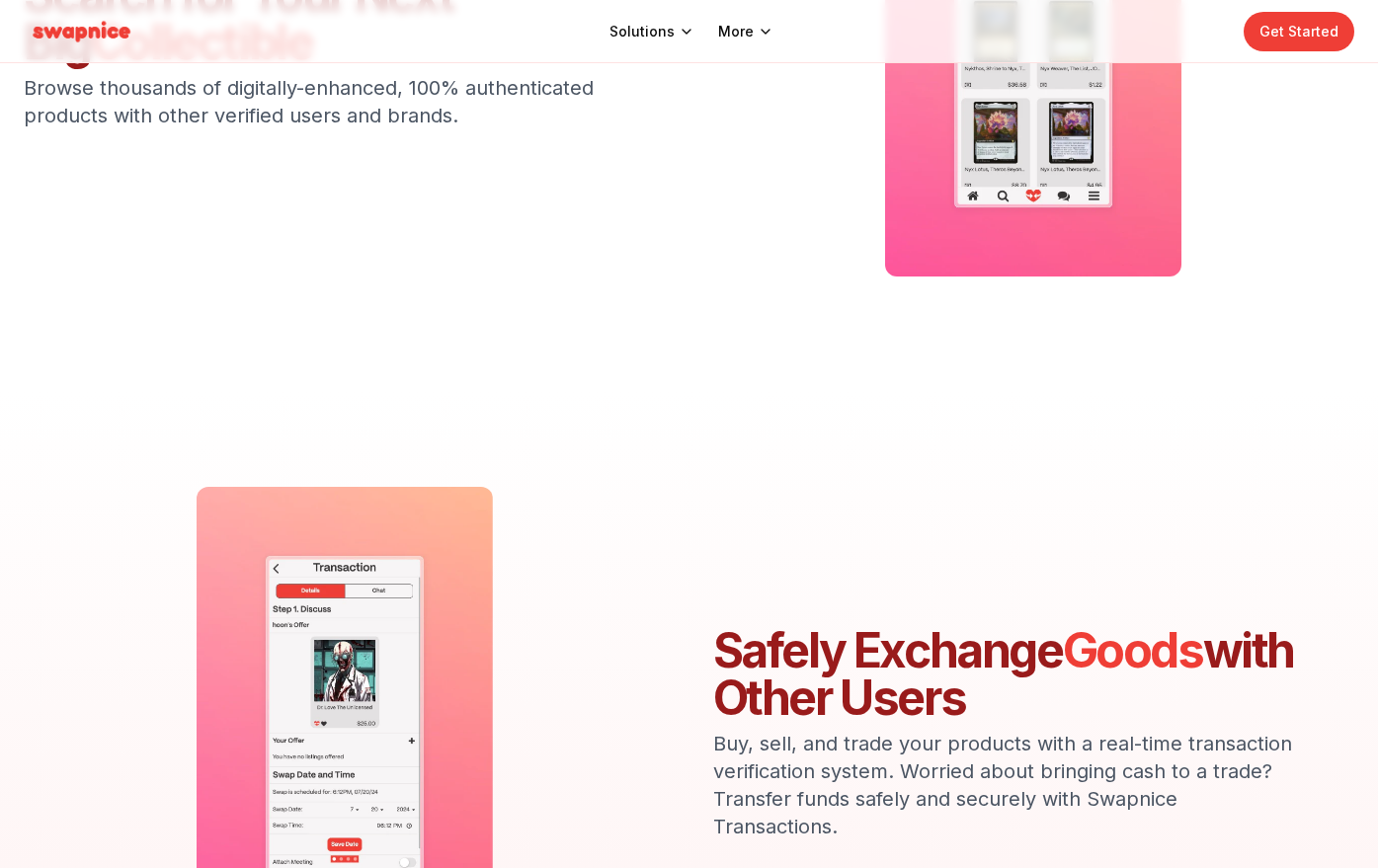 scroll, scrollTop: 0, scrollLeft: 0, axis: both 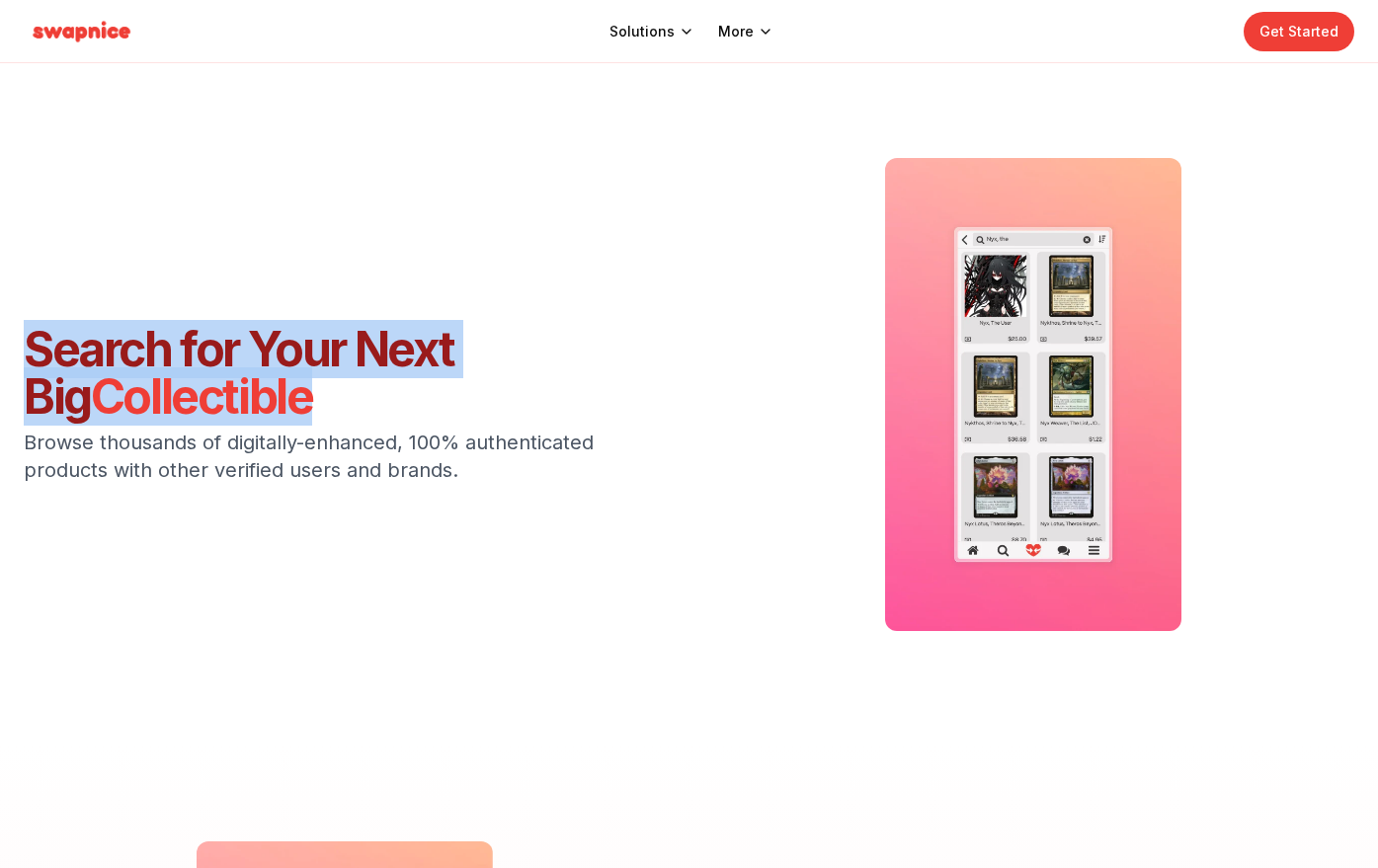 drag, startPoint x: 28, startPoint y: 352, endPoint x: 446, endPoint y: 420, distance: 423.495 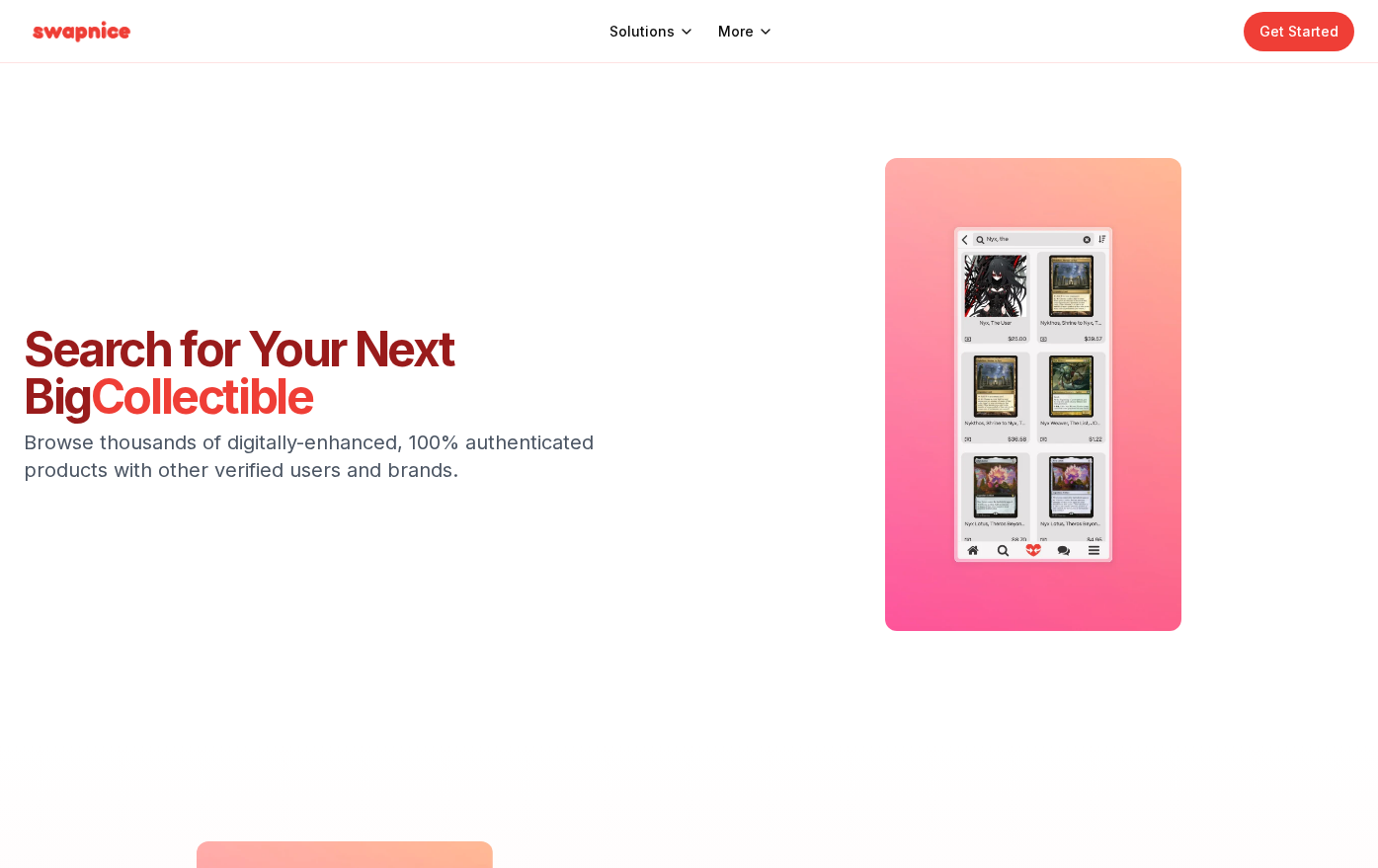 click on "Browse thousands of digitally-enhanced, 100% authenticated products with other verified users and brands." at bounding box center (320, 456) 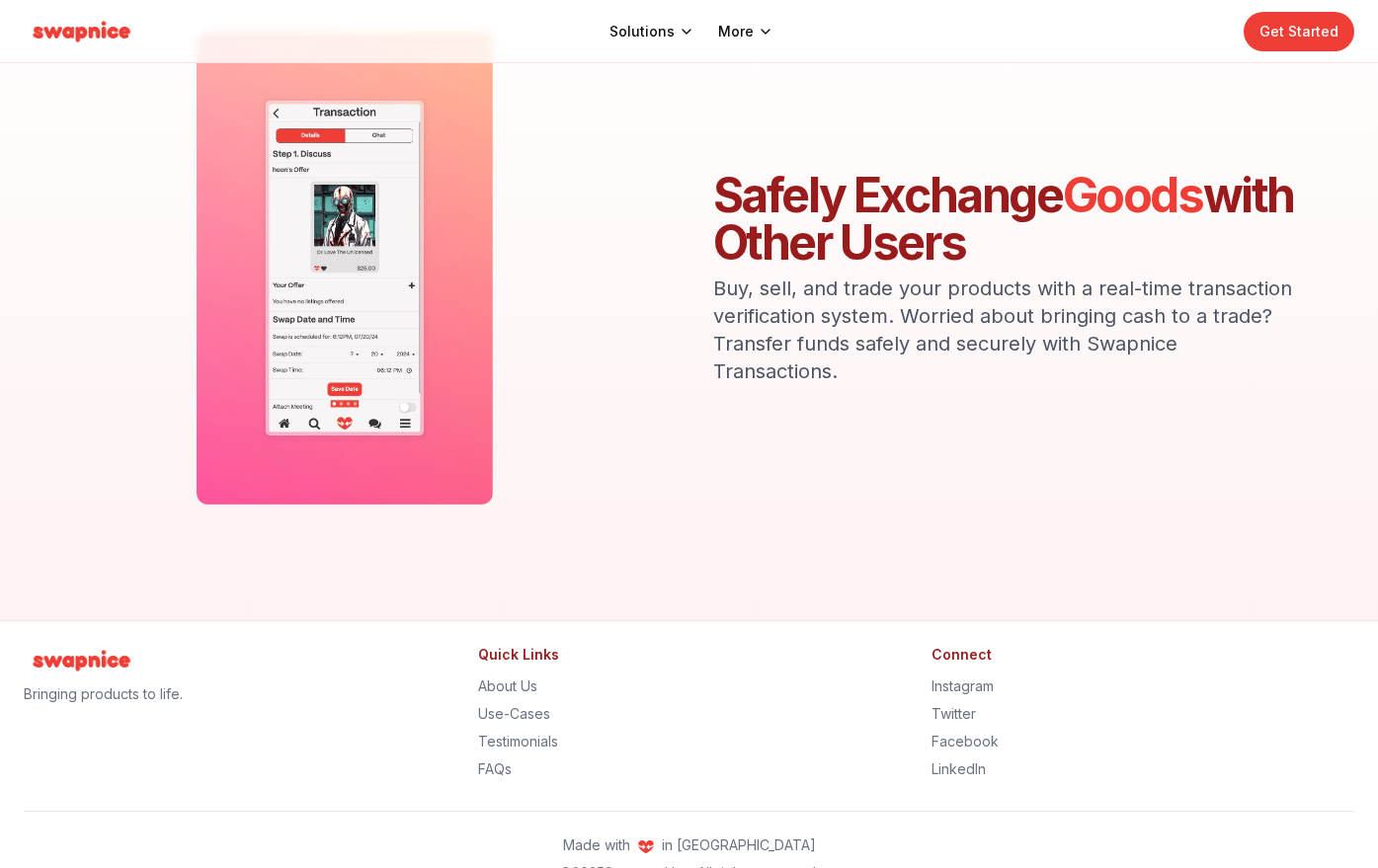 scroll, scrollTop: 848, scrollLeft: 0, axis: vertical 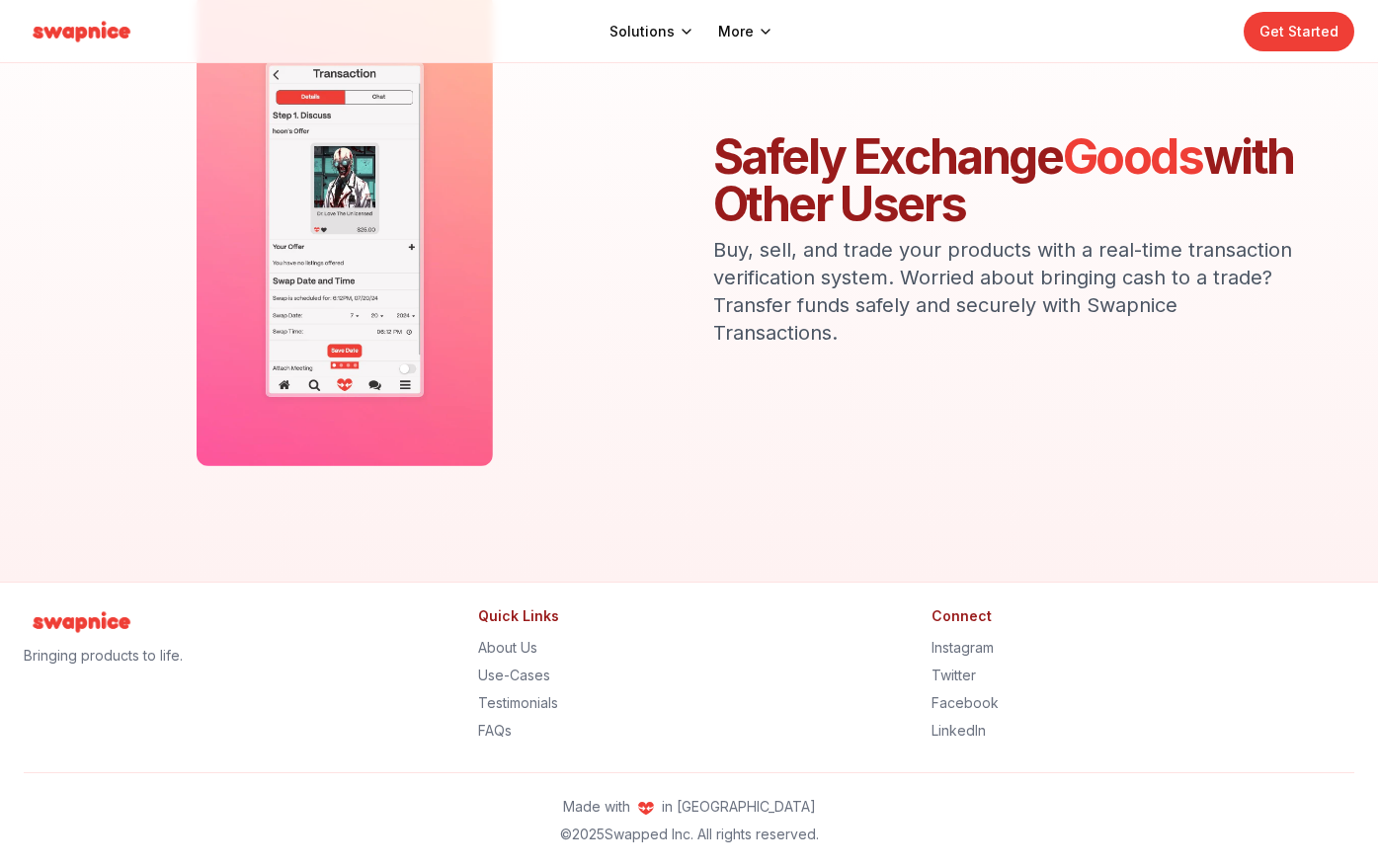 click on "Instagram" at bounding box center (1143, 648) 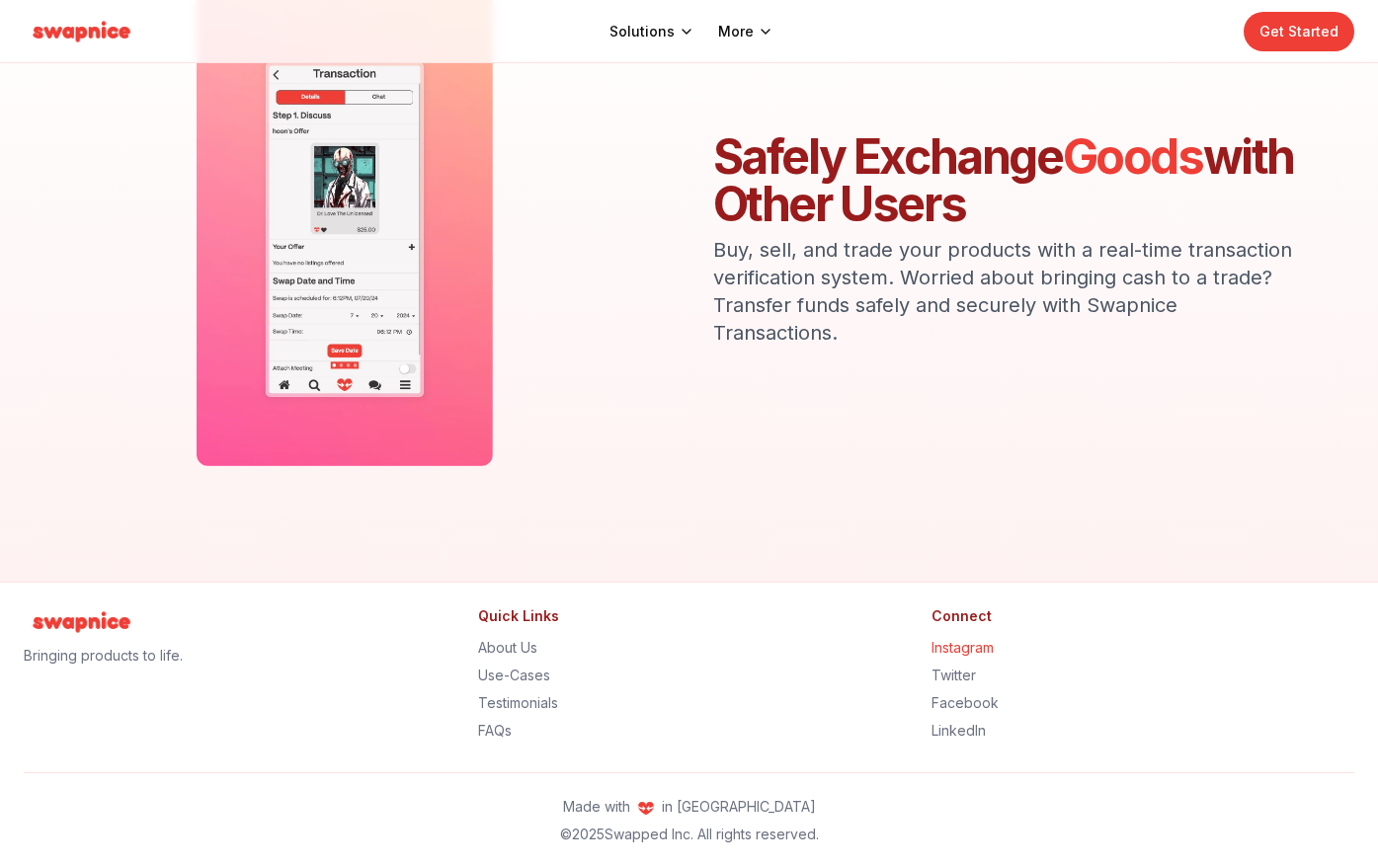 click on "Instagram" at bounding box center (962, 647) 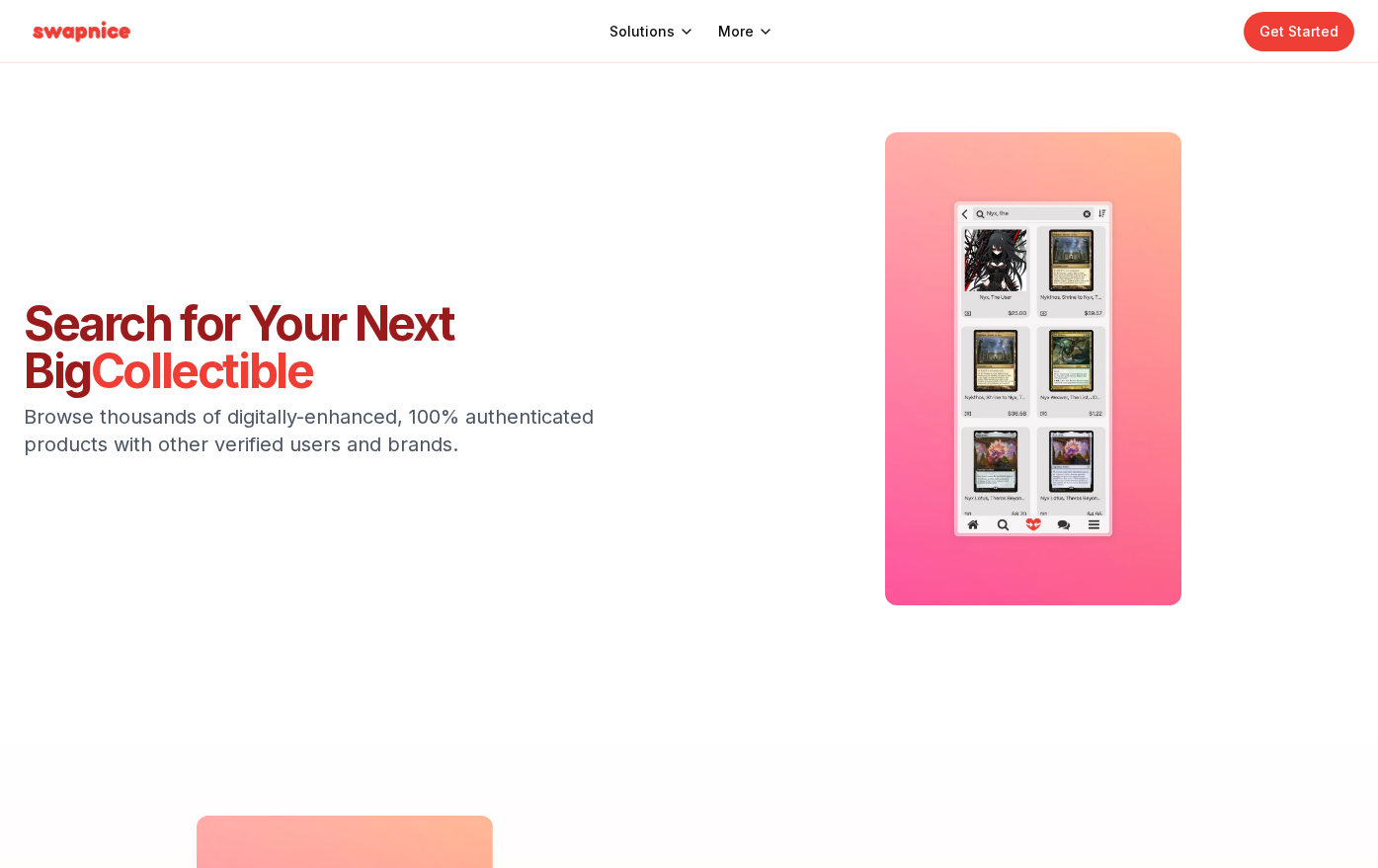 scroll, scrollTop: 0, scrollLeft: 0, axis: both 